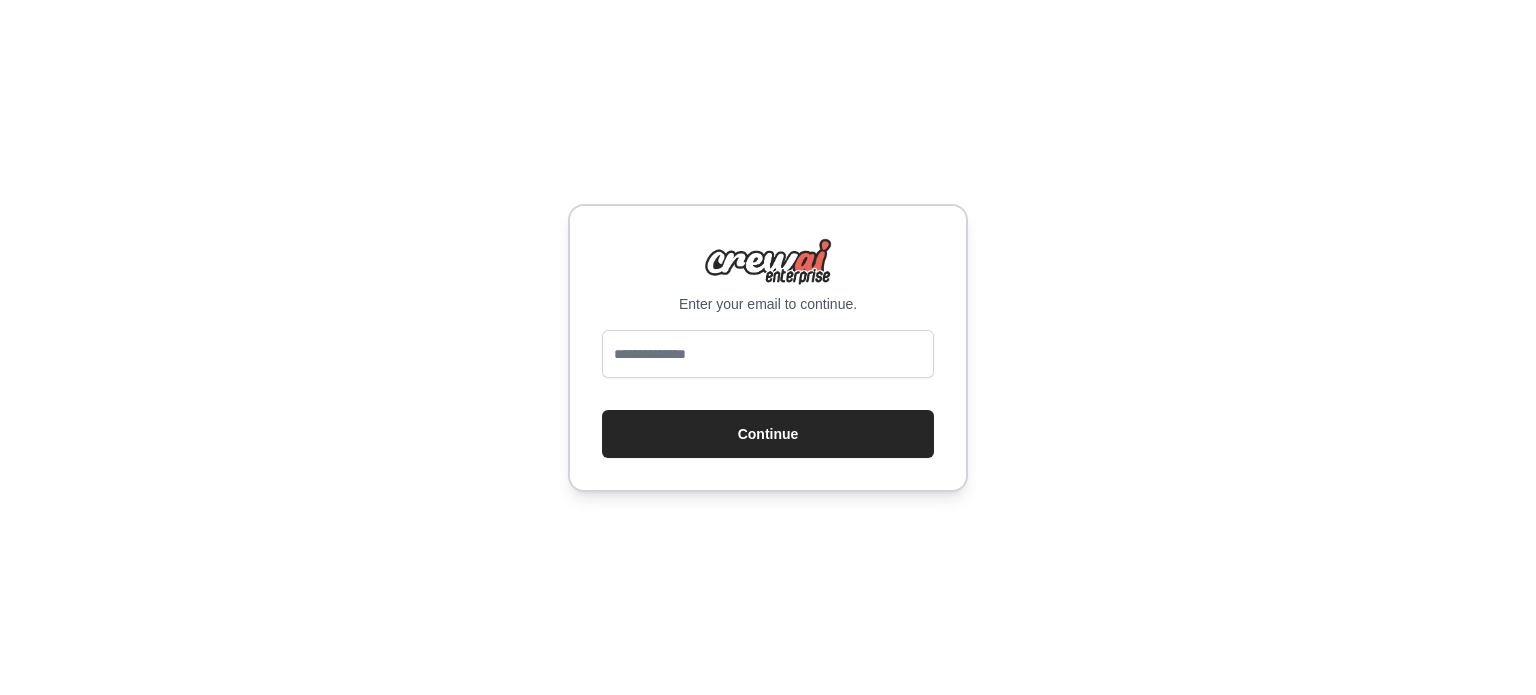 scroll, scrollTop: 0, scrollLeft: 0, axis: both 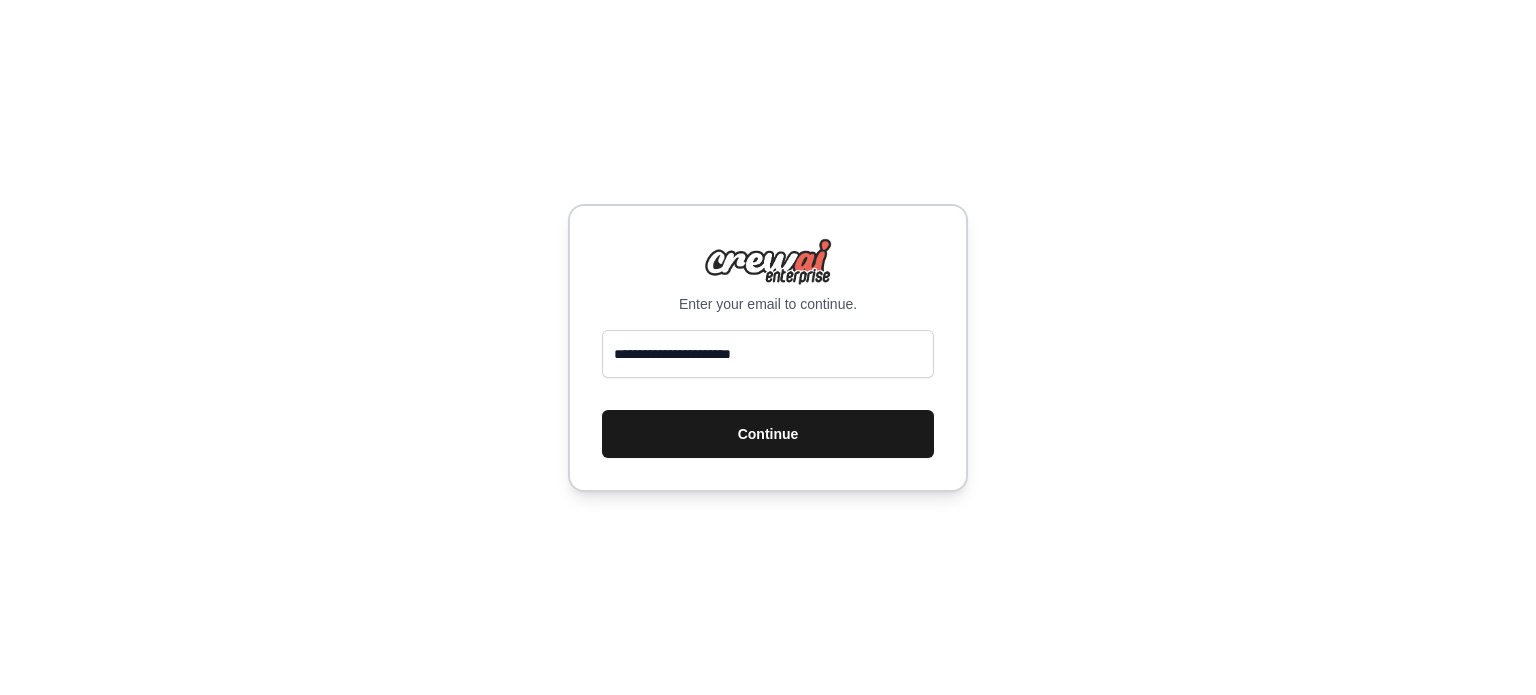 click on "Continue" at bounding box center [768, 434] 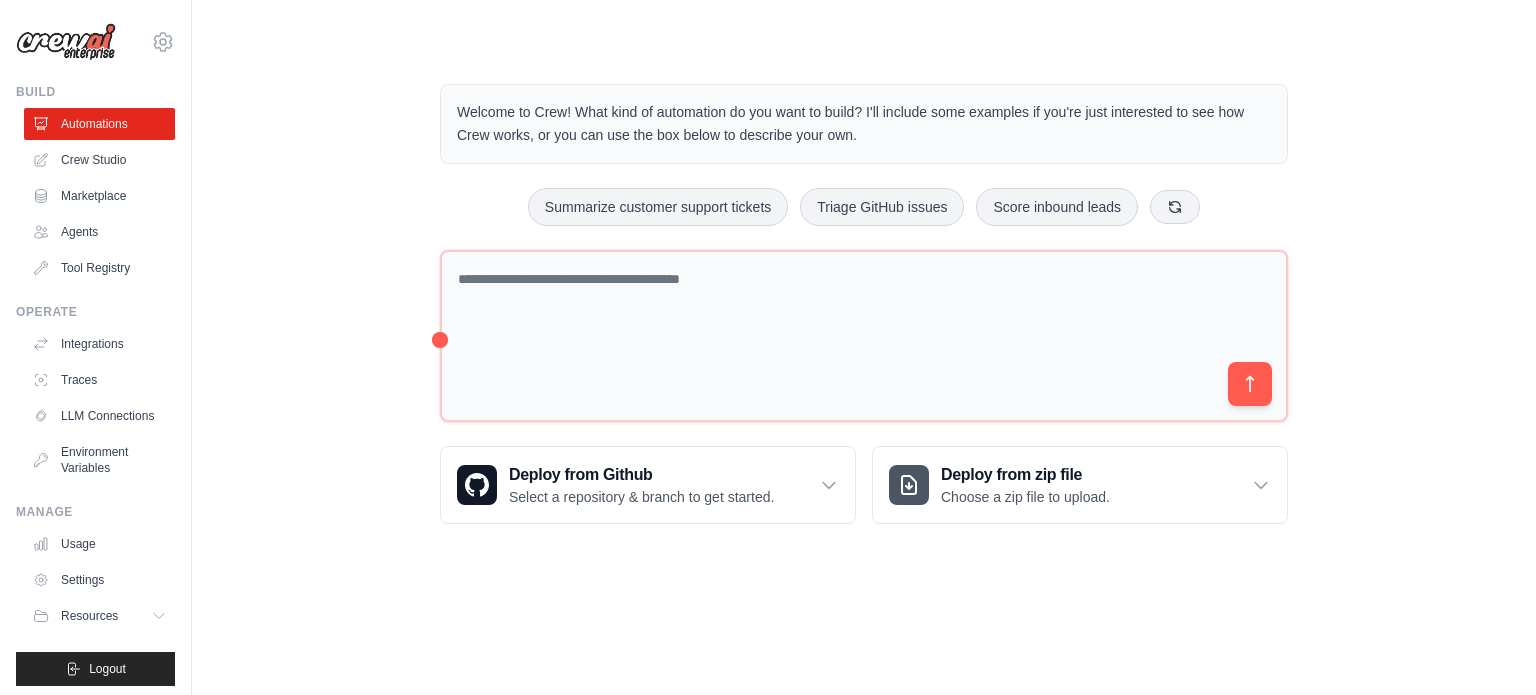 scroll, scrollTop: 0, scrollLeft: 0, axis: both 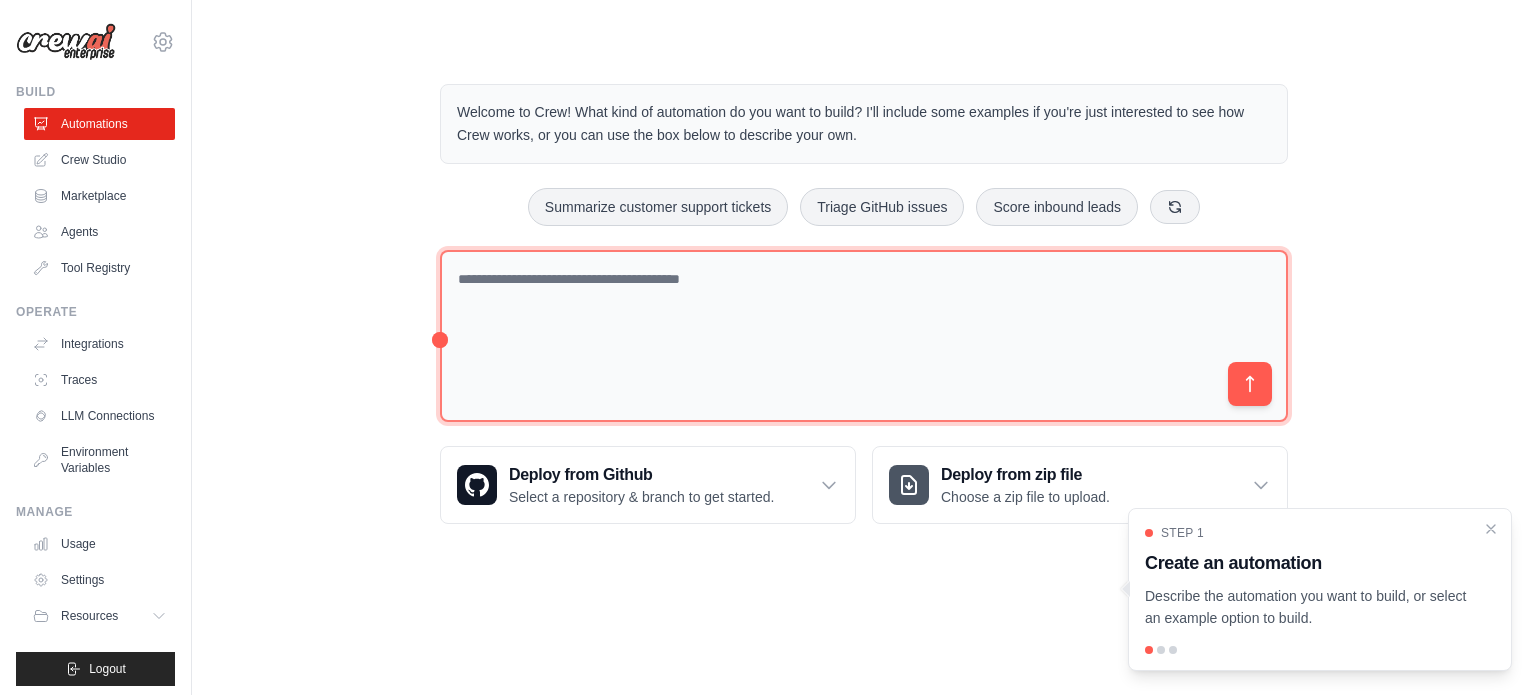 click at bounding box center (864, 336) 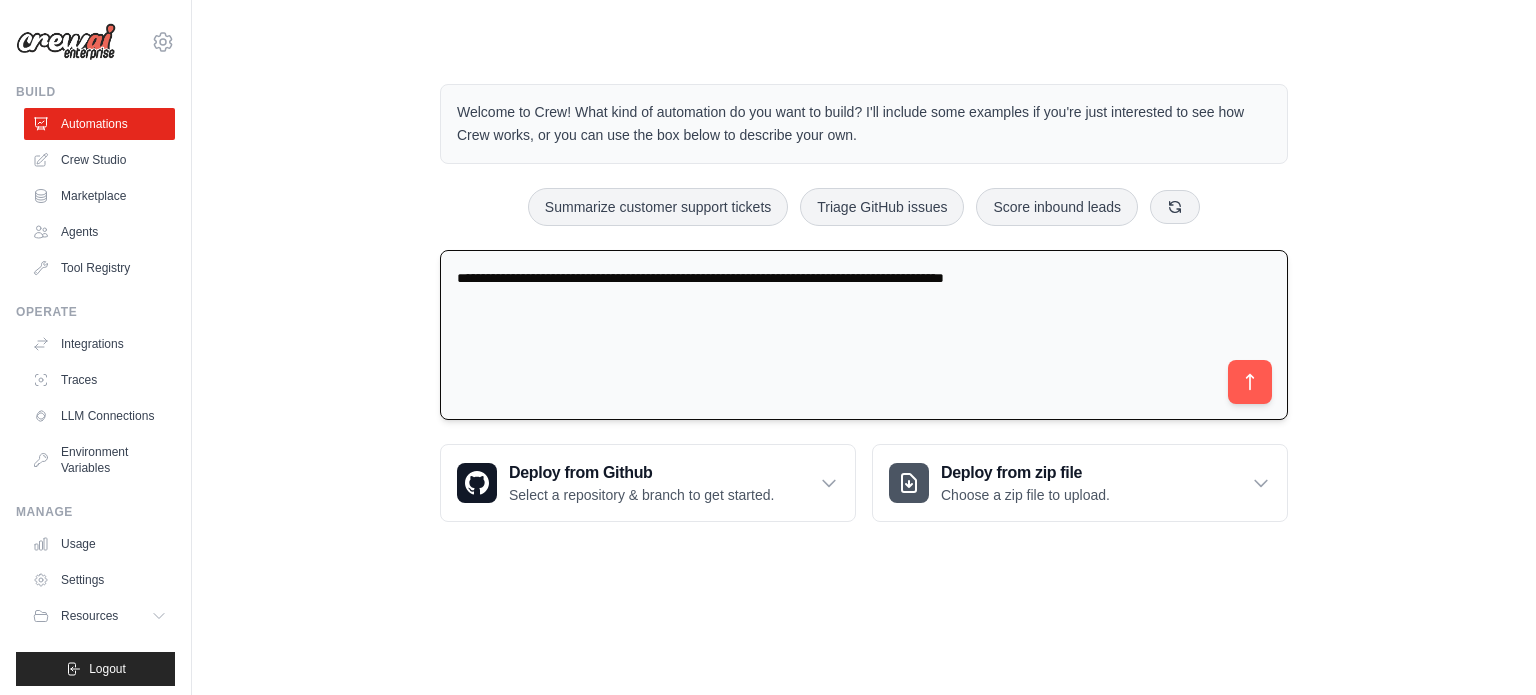 type on "**********" 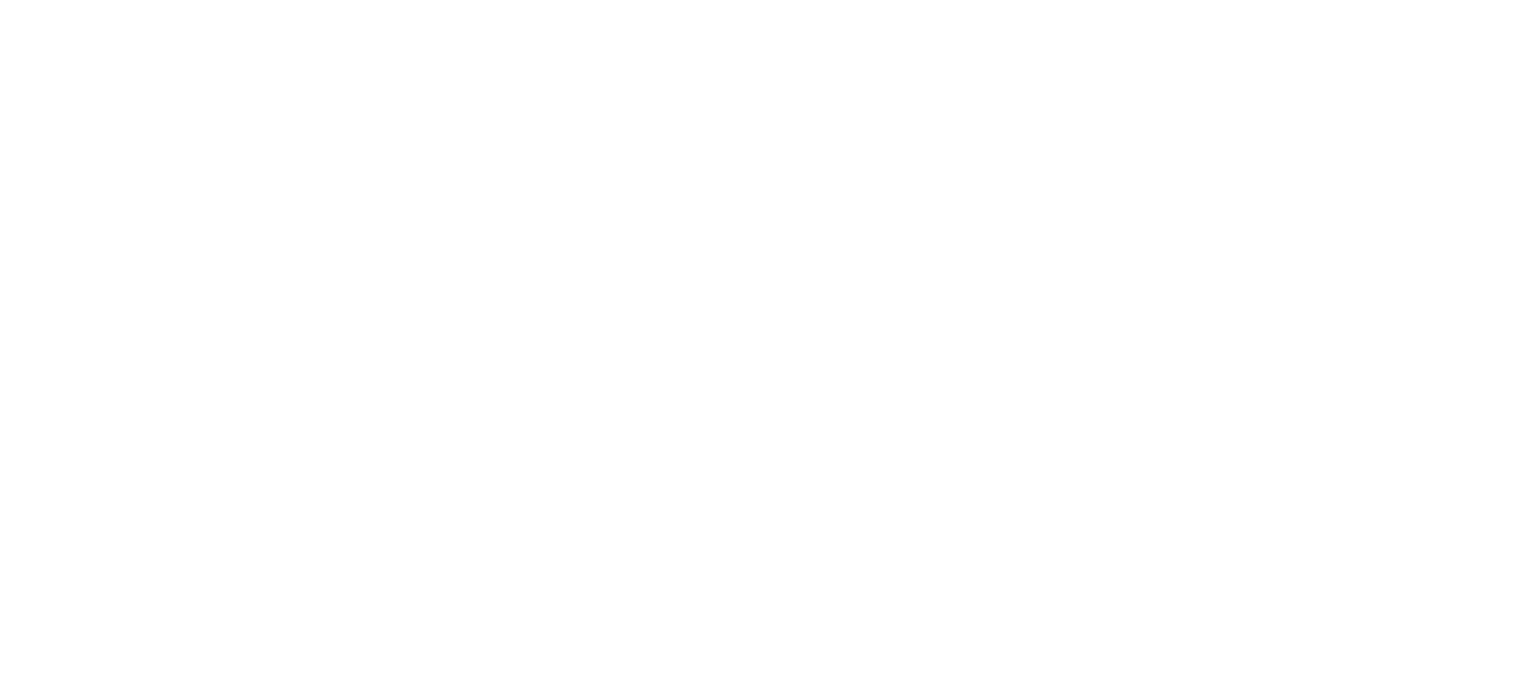 scroll, scrollTop: 0, scrollLeft: 0, axis: both 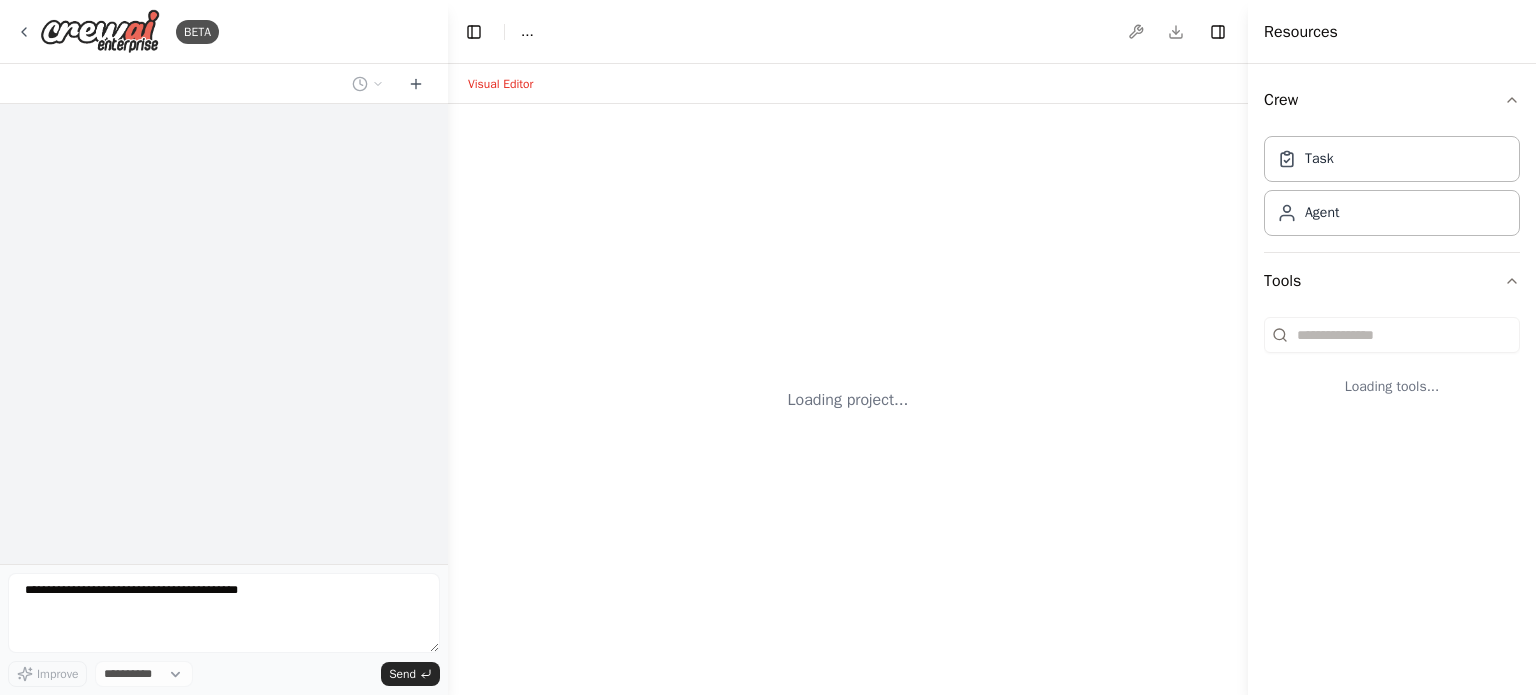 select on "****" 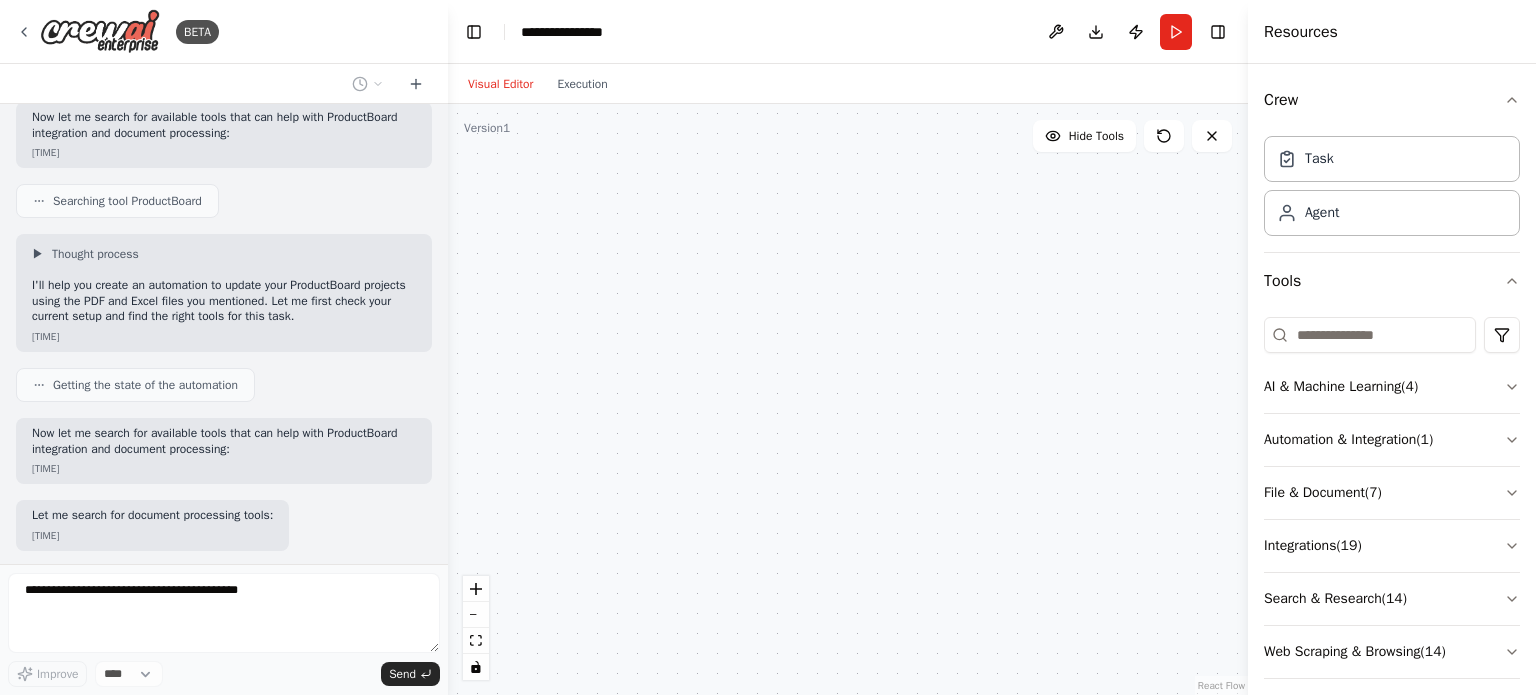 scroll, scrollTop: 386, scrollLeft: 0, axis: vertical 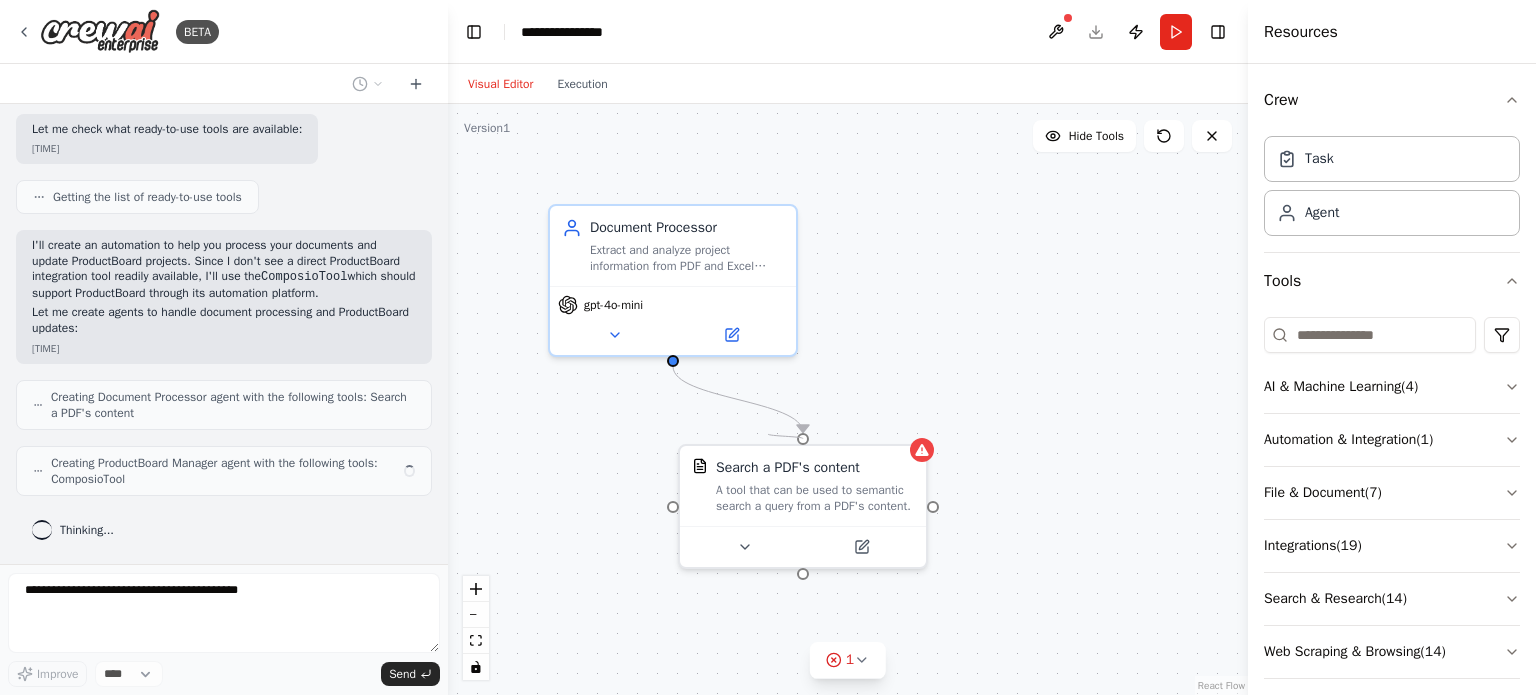 drag, startPoint x: 804, startPoint y: 435, endPoint x: 768, endPoint y: 434, distance: 36.013885 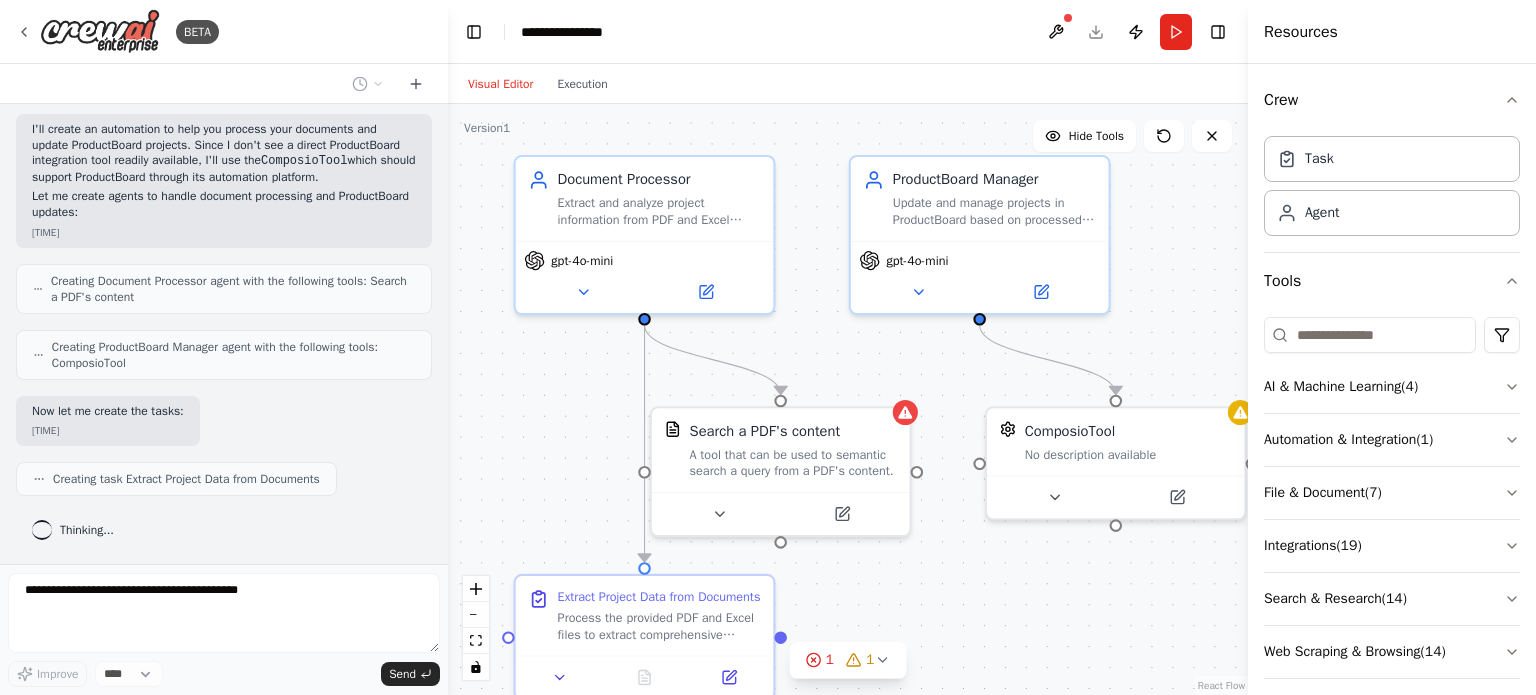 scroll, scrollTop: 1212, scrollLeft: 0, axis: vertical 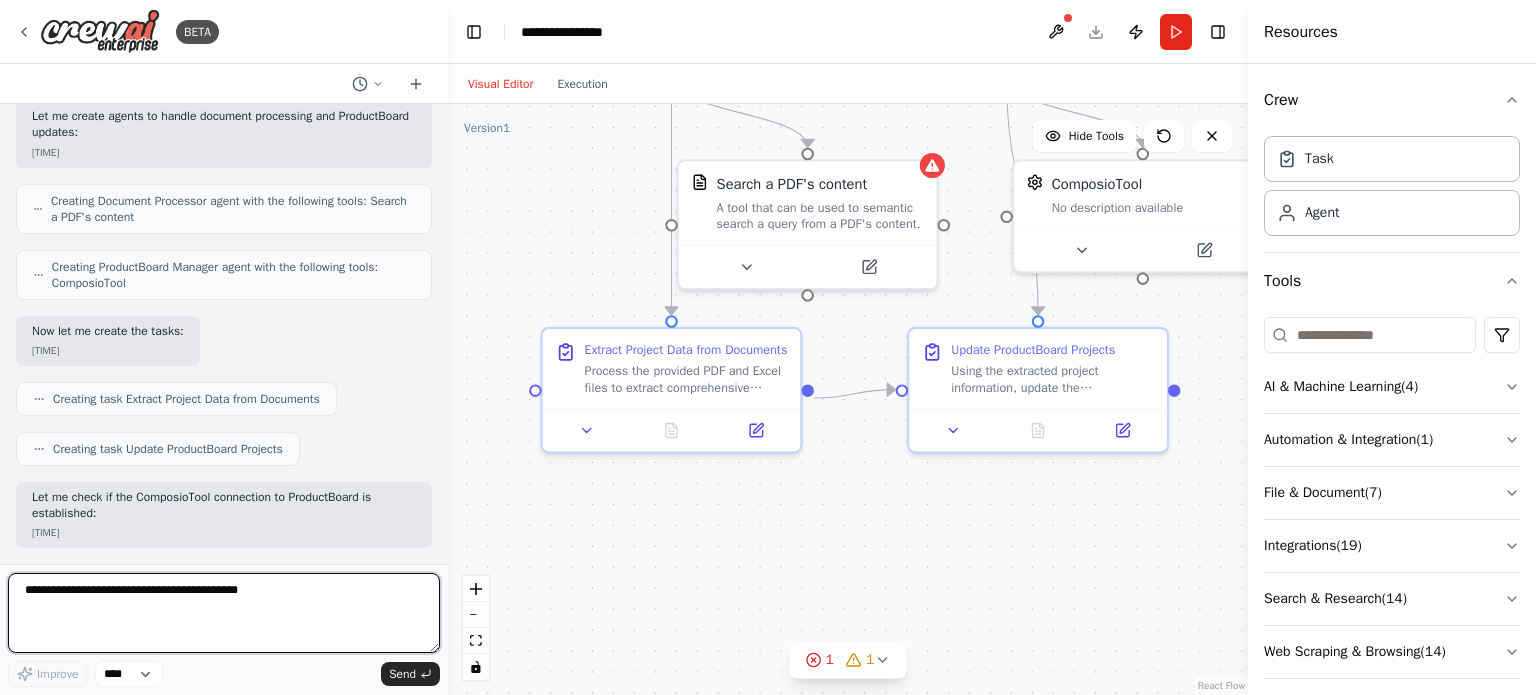 drag, startPoint x: 945, startPoint y: 556, endPoint x: 972, endPoint y: 309, distance: 248.47133 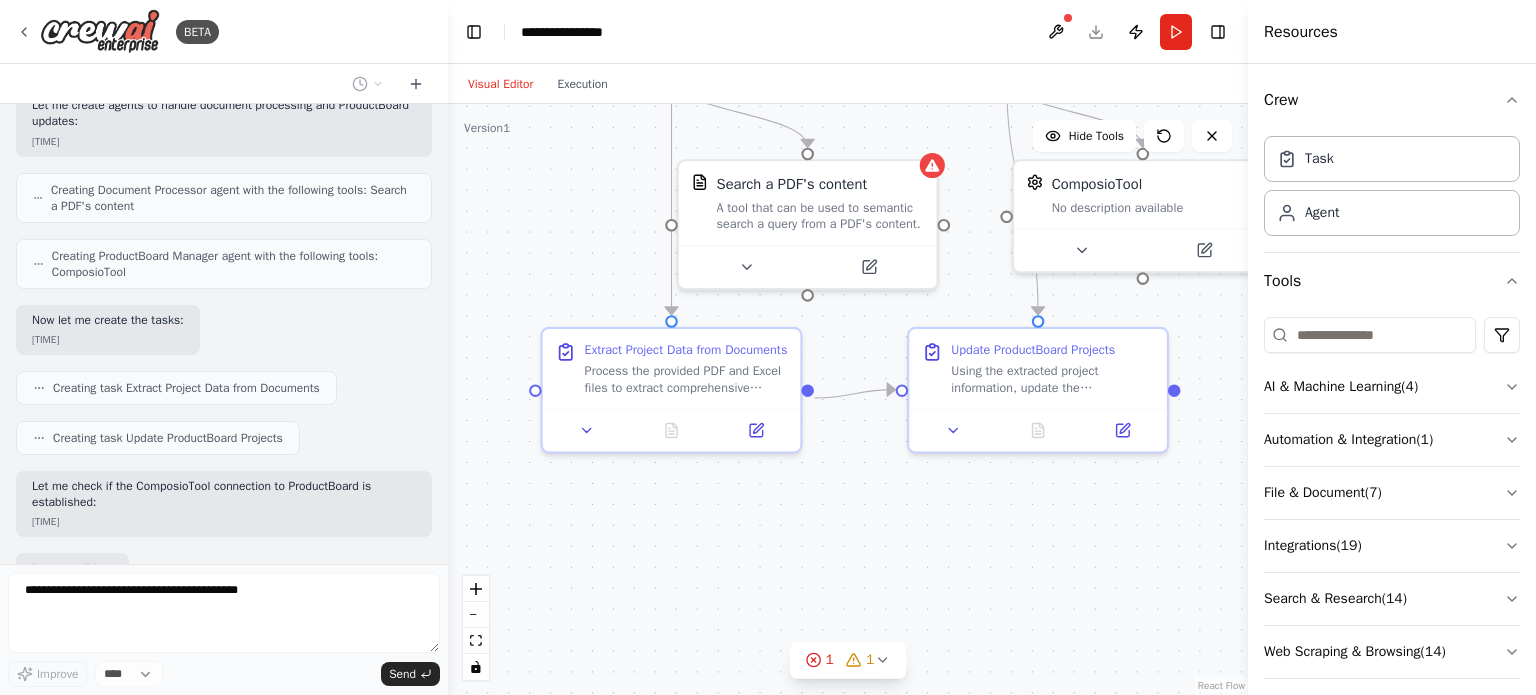 scroll, scrollTop: 1411, scrollLeft: 0, axis: vertical 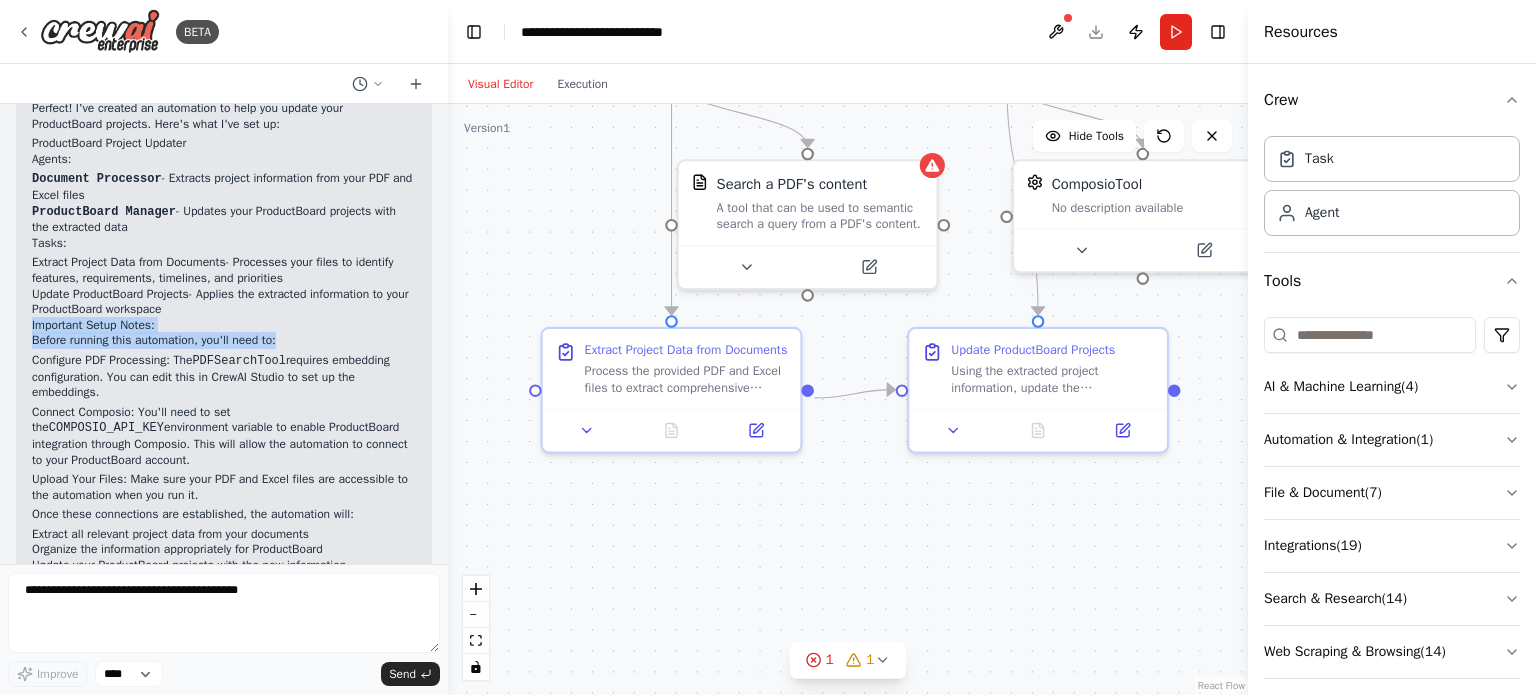 drag, startPoint x: 29, startPoint y: 331, endPoint x: 290, endPoint y: 351, distance: 261.76517 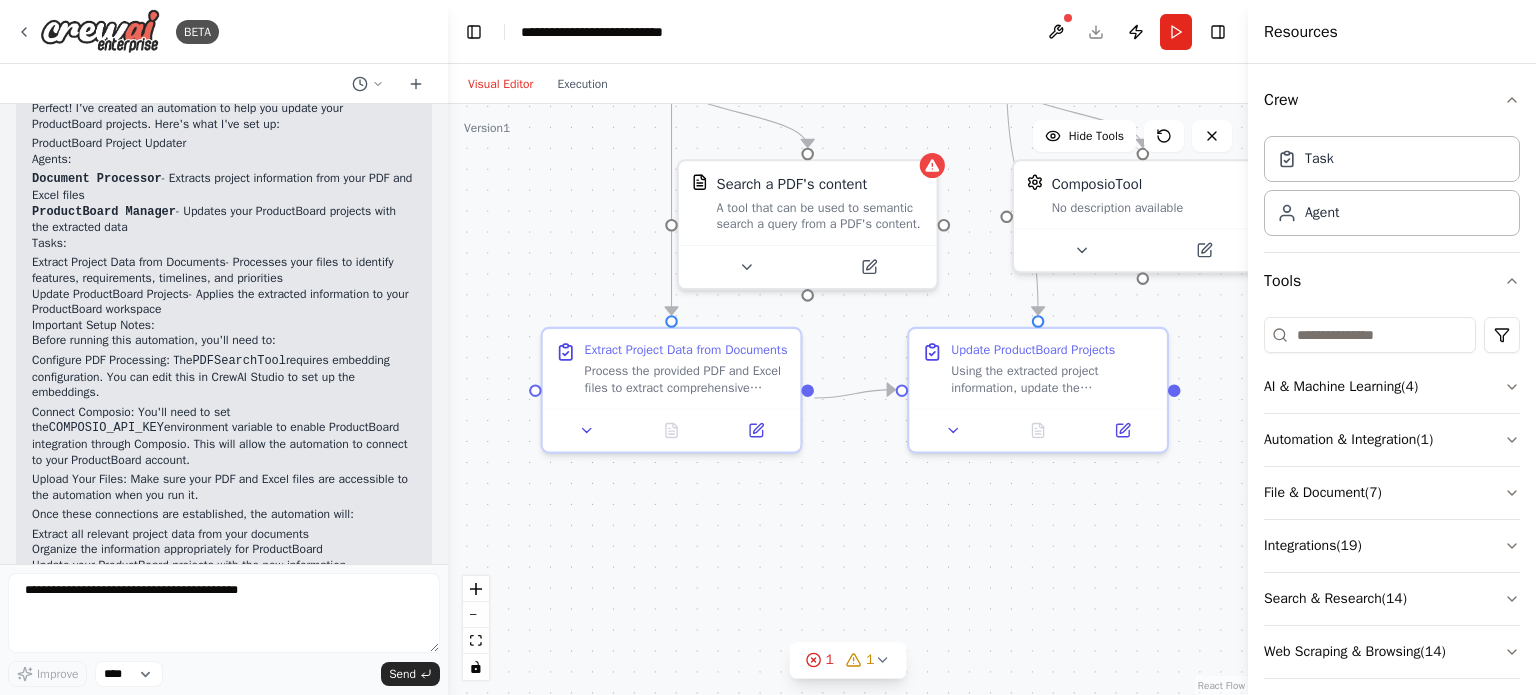 click on "Configure PDF Processing : The  PDFSearchTool  requires embedding configuration. You can edit this in CrewAI Studio to set up the embeddings." at bounding box center [224, 377] 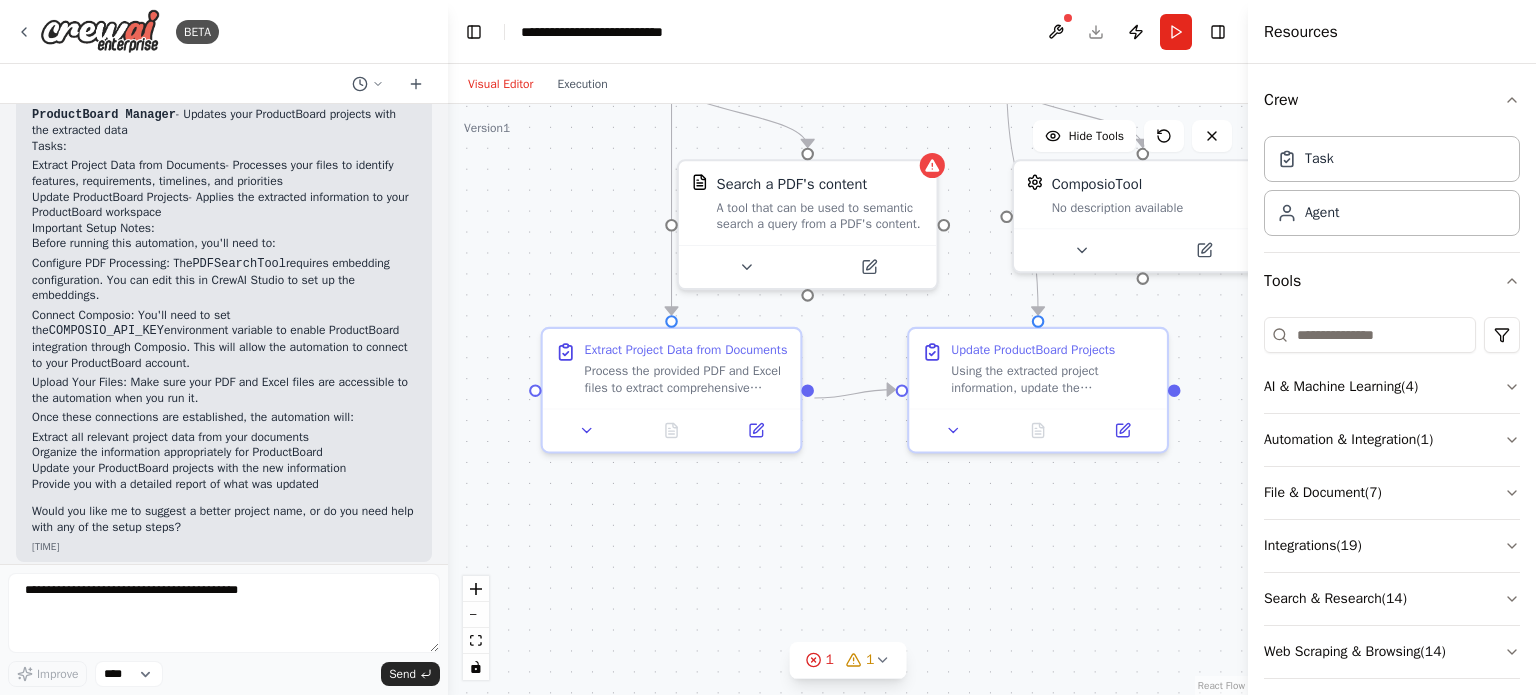 scroll, scrollTop: 1954, scrollLeft: 0, axis: vertical 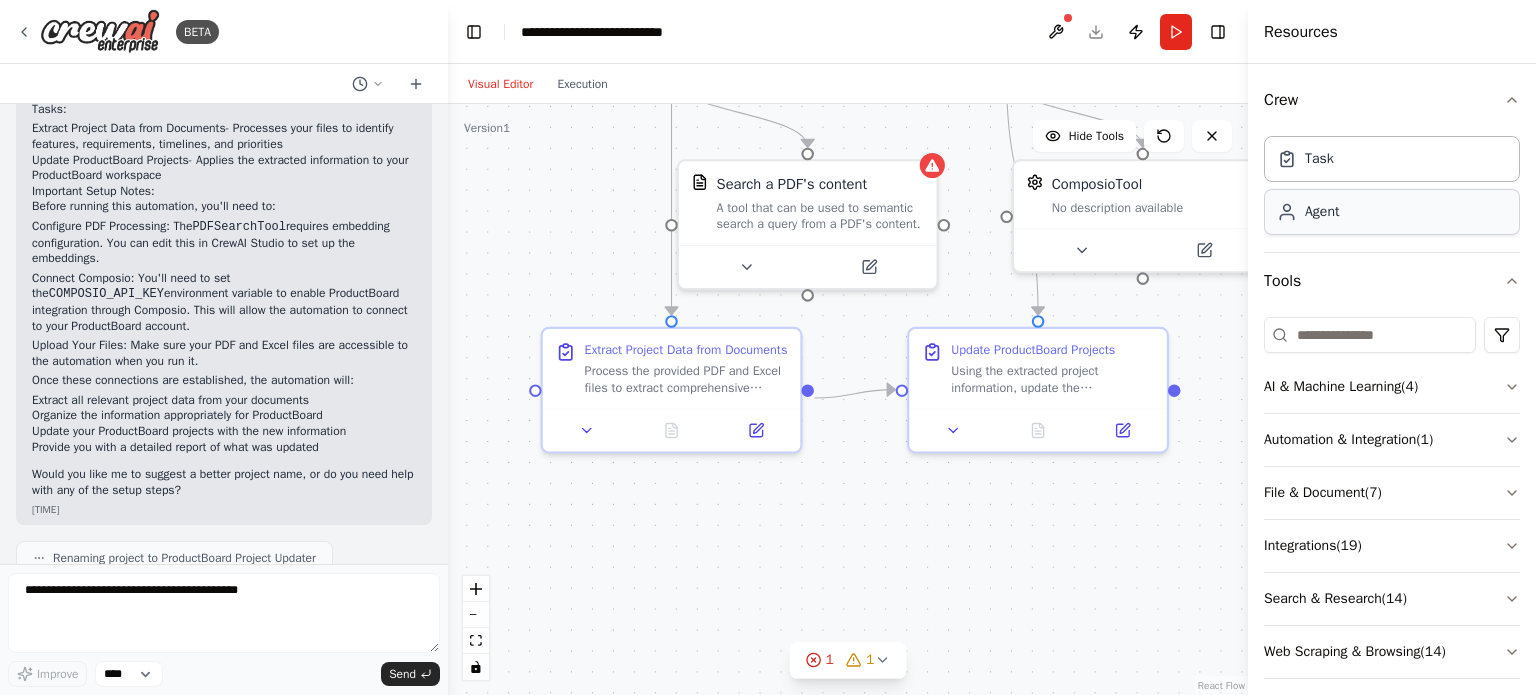 click on "Agent" at bounding box center (1392, 212) 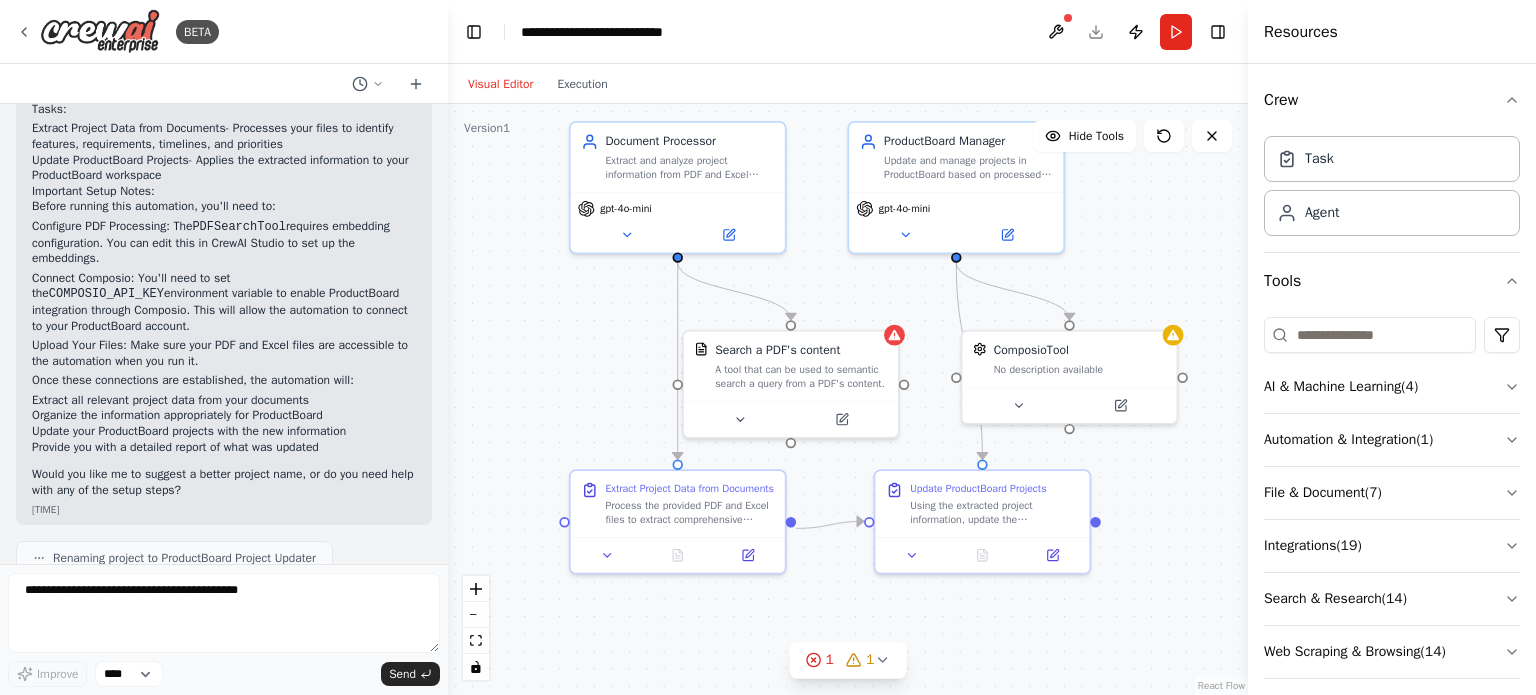 drag, startPoint x: 793, startPoint y: 515, endPoint x: 739, endPoint y: 647, distance: 142.61838 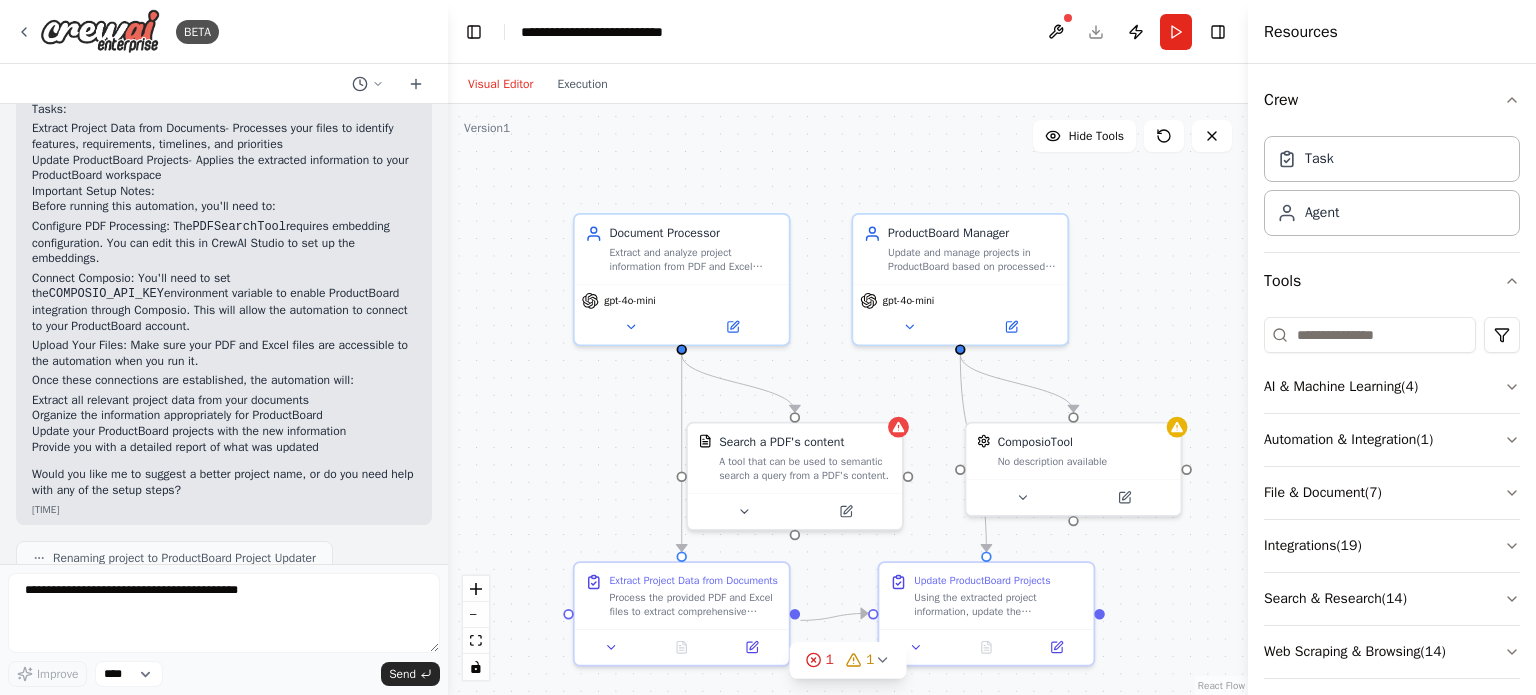 drag, startPoint x: 811, startPoint y: 267, endPoint x: 817, endPoint y: 356, distance: 89.20202 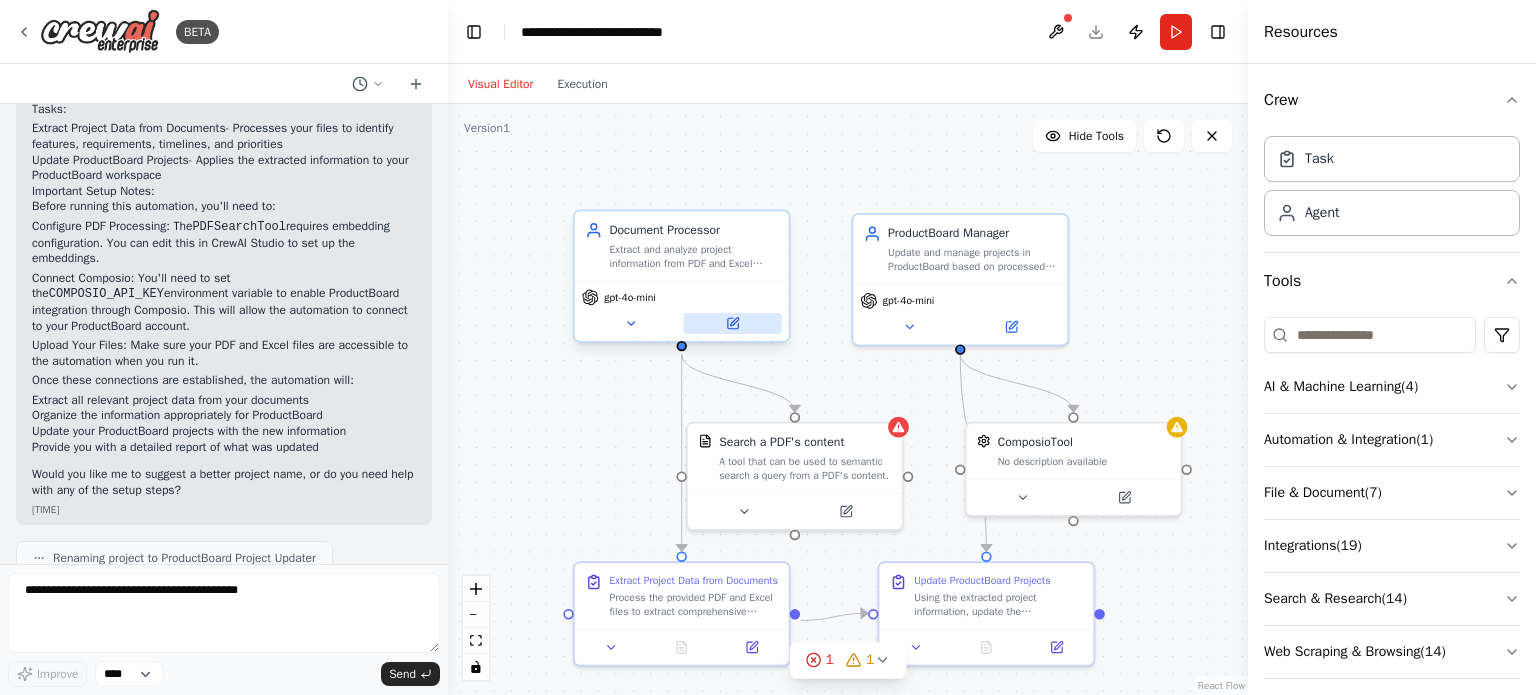 click at bounding box center [732, 323] 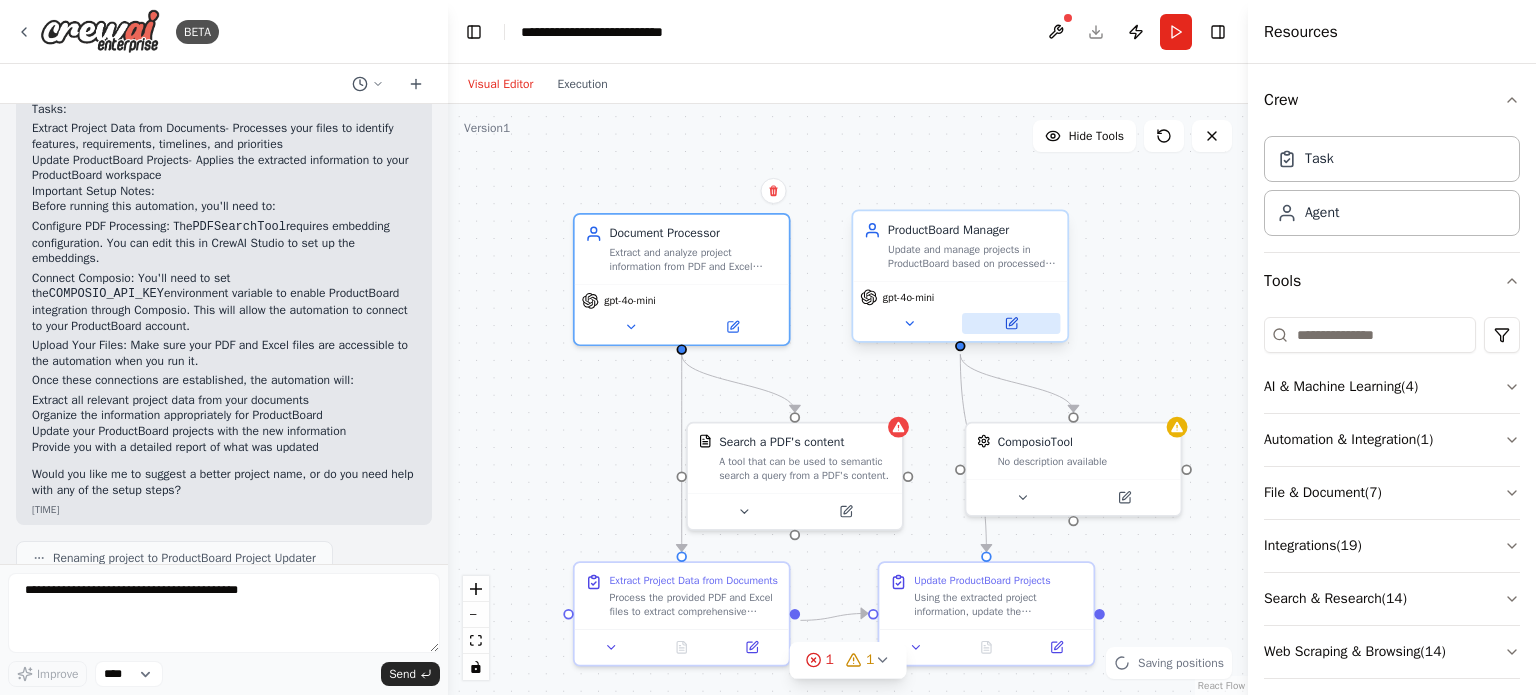 click at bounding box center [1011, 323] 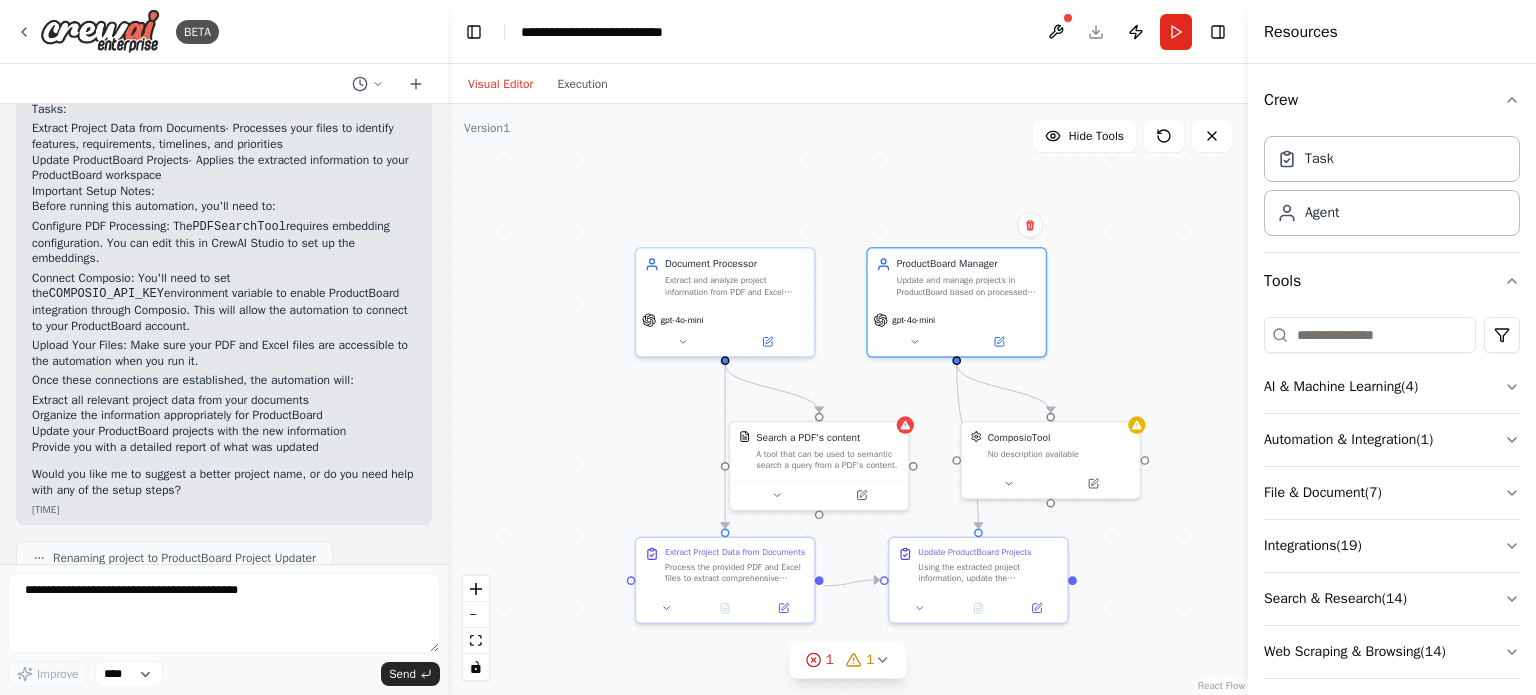 scroll, scrollTop: 2088, scrollLeft: 0, axis: vertical 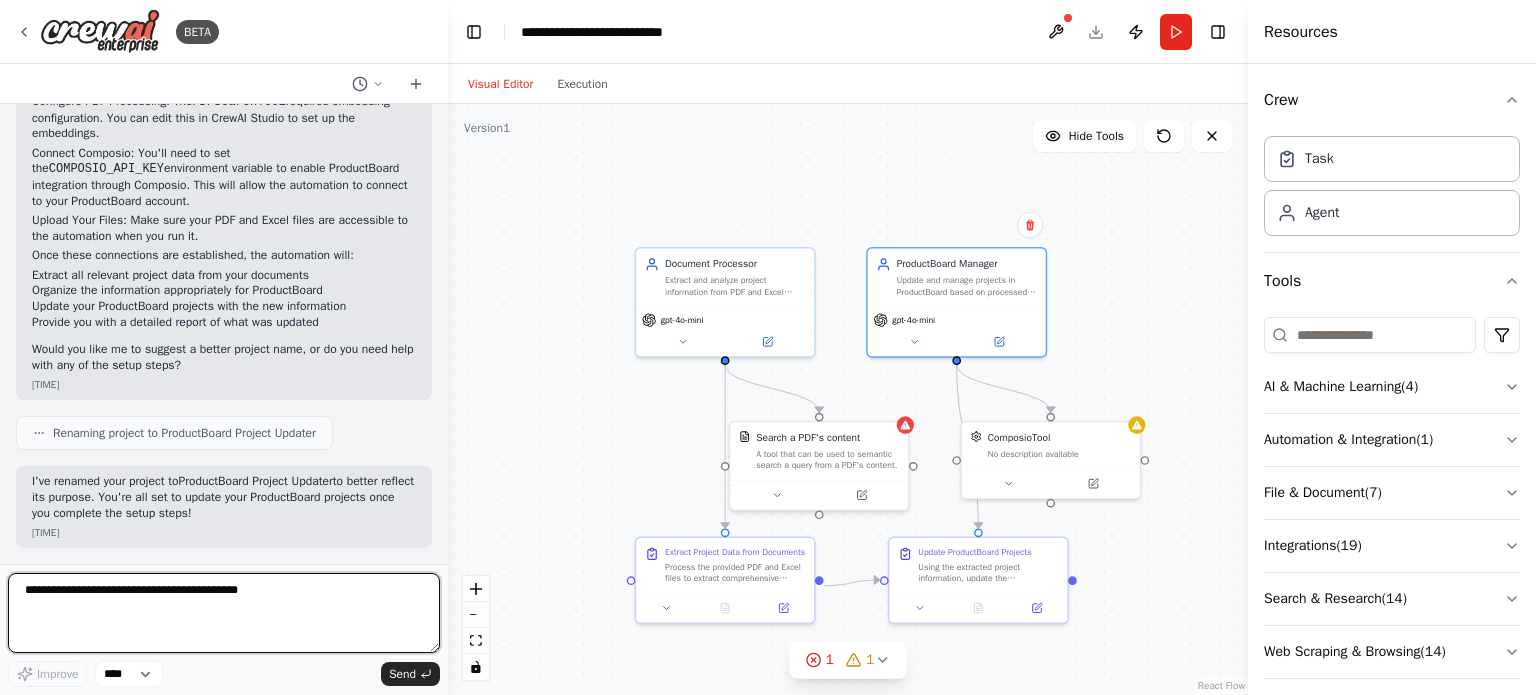 click at bounding box center (224, 613) 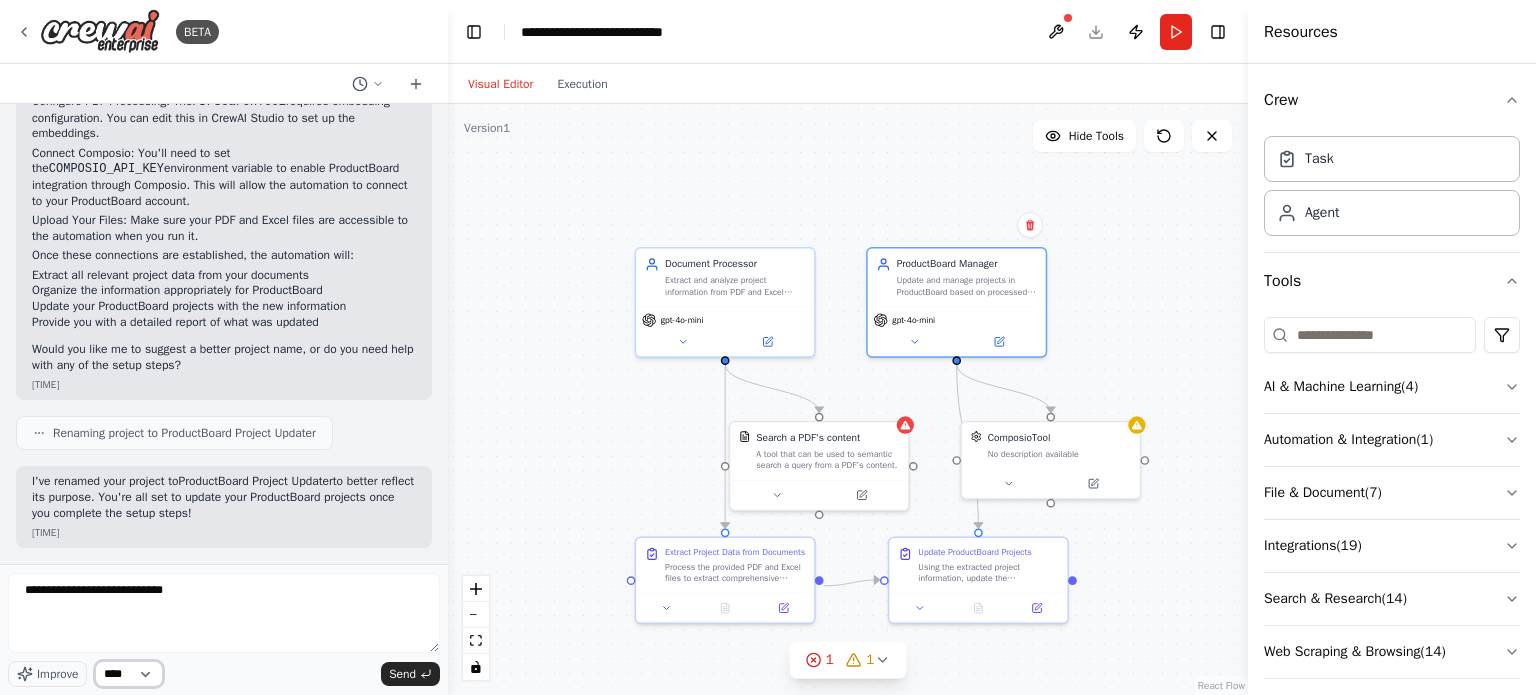 click on "****" at bounding box center [129, 674] 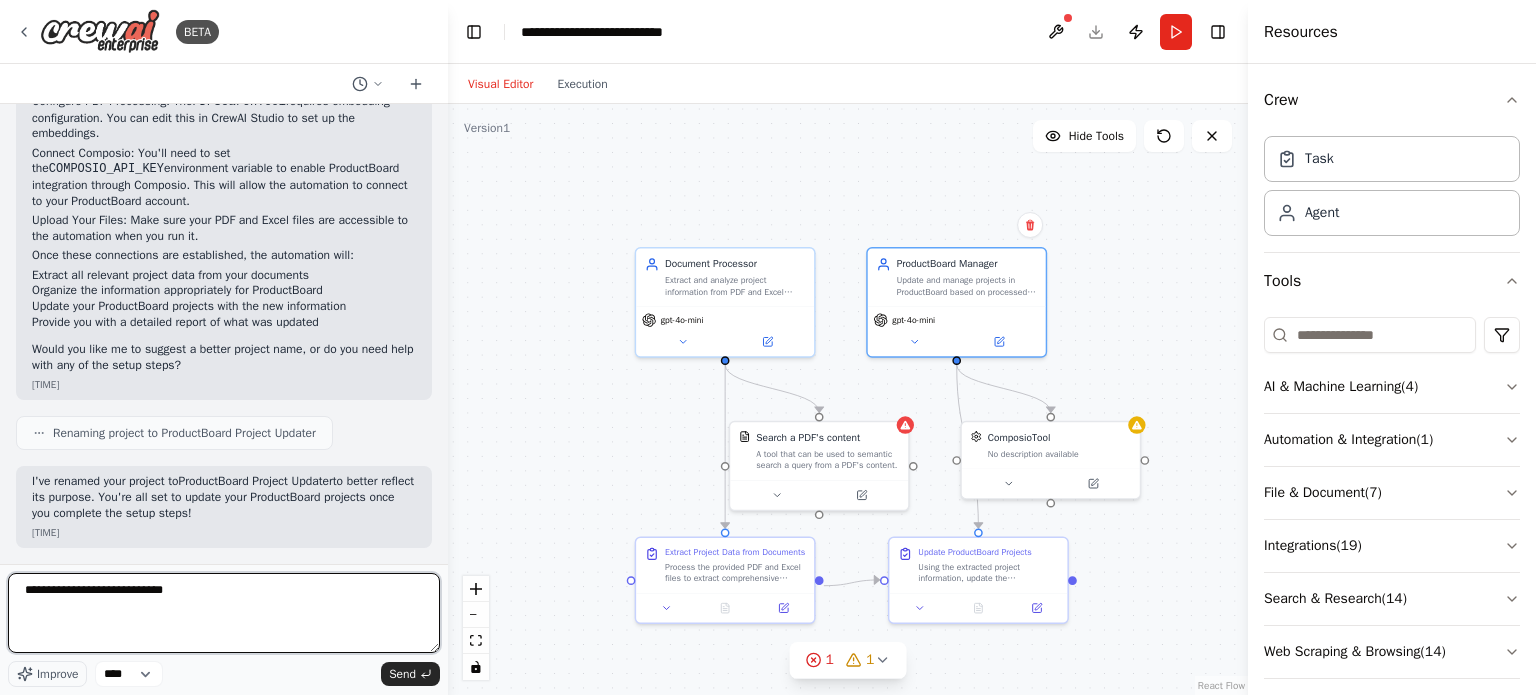 click on "**********" at bounding box center [224, 613] 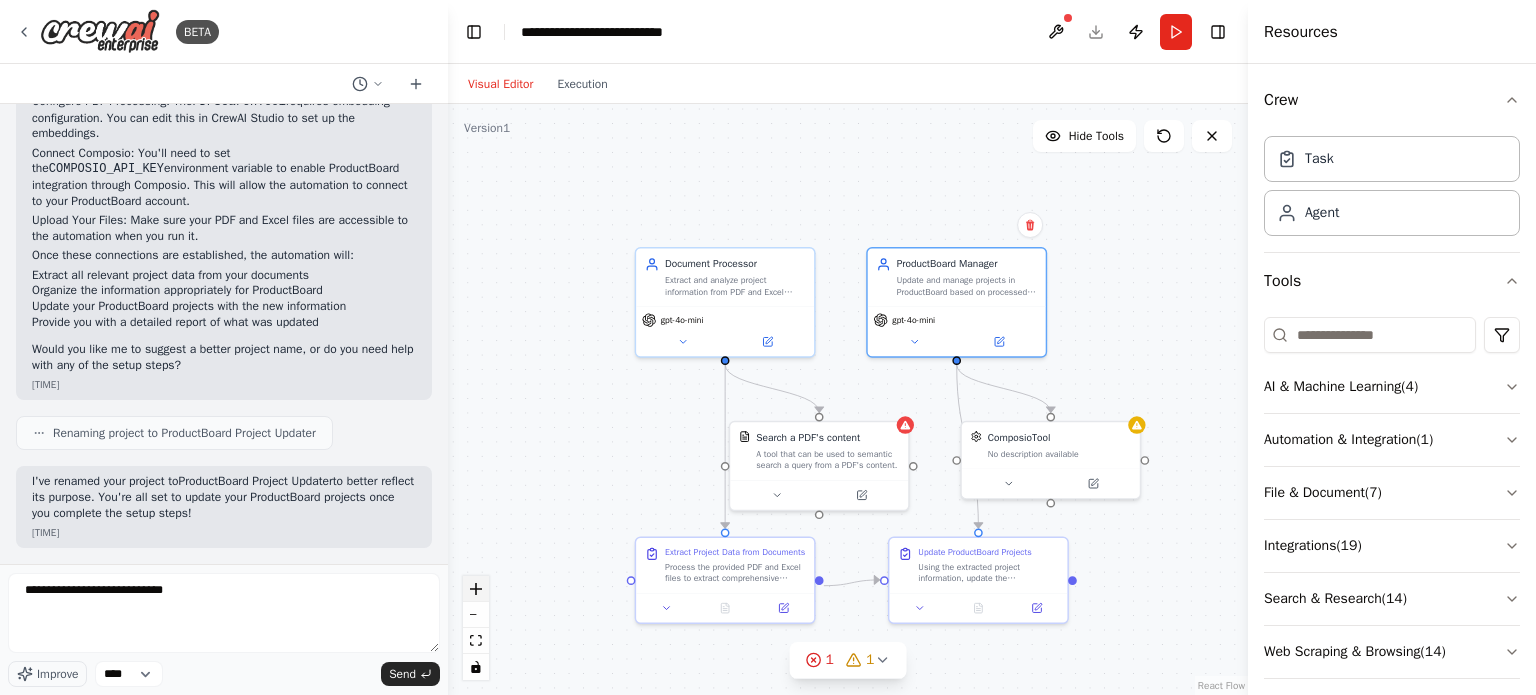 click at bounding box center [476, 589] 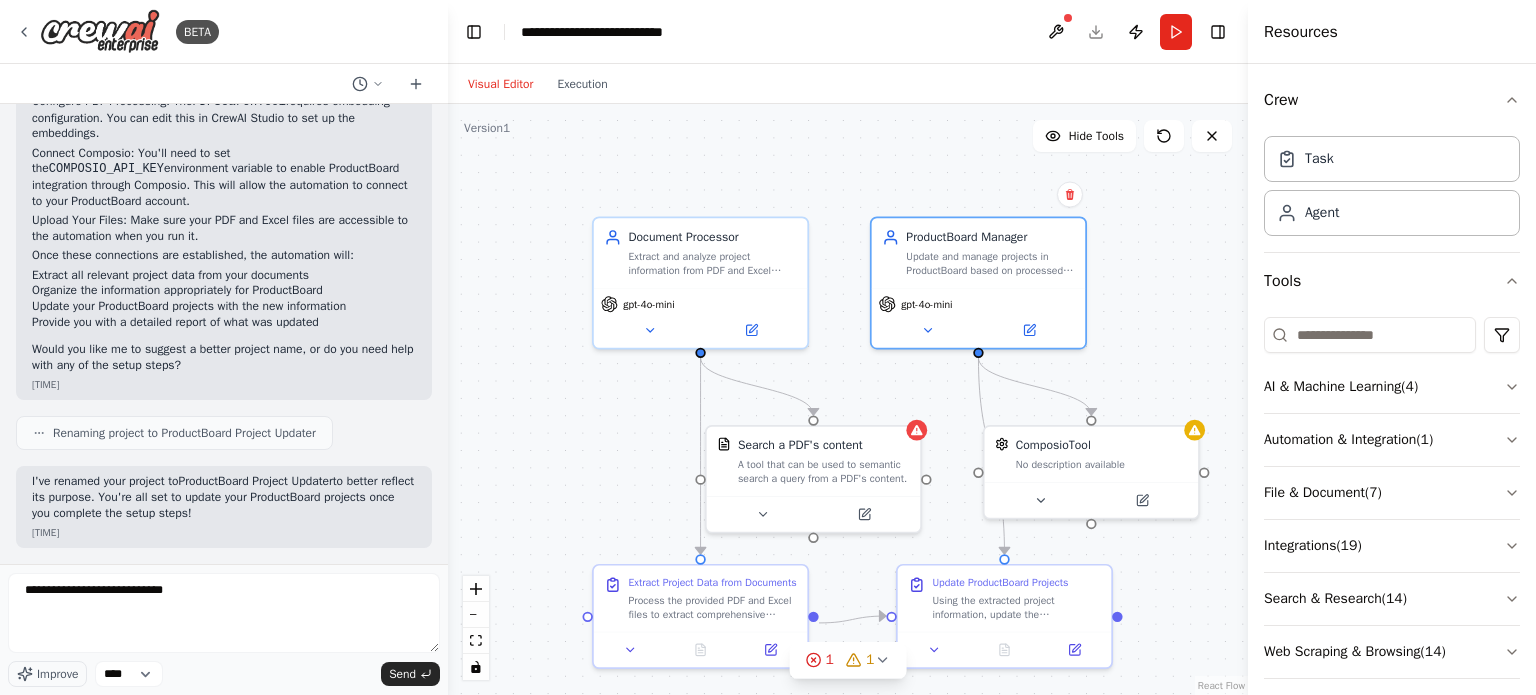 click on "**********" at bounding box center [224, 613] 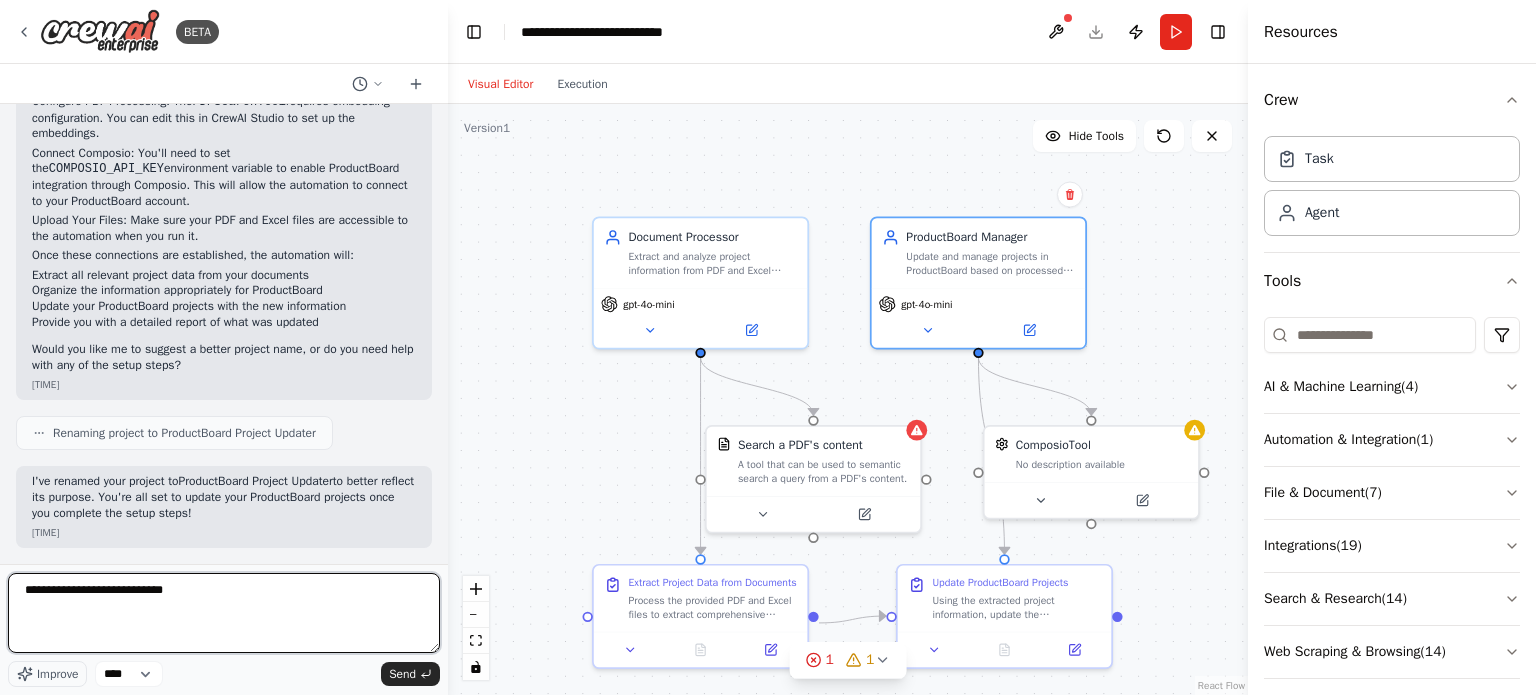 drag, startPoint x: 279, startPoint y: 591, endPoint x: 0, endPoint y: 555, distance: 281.313 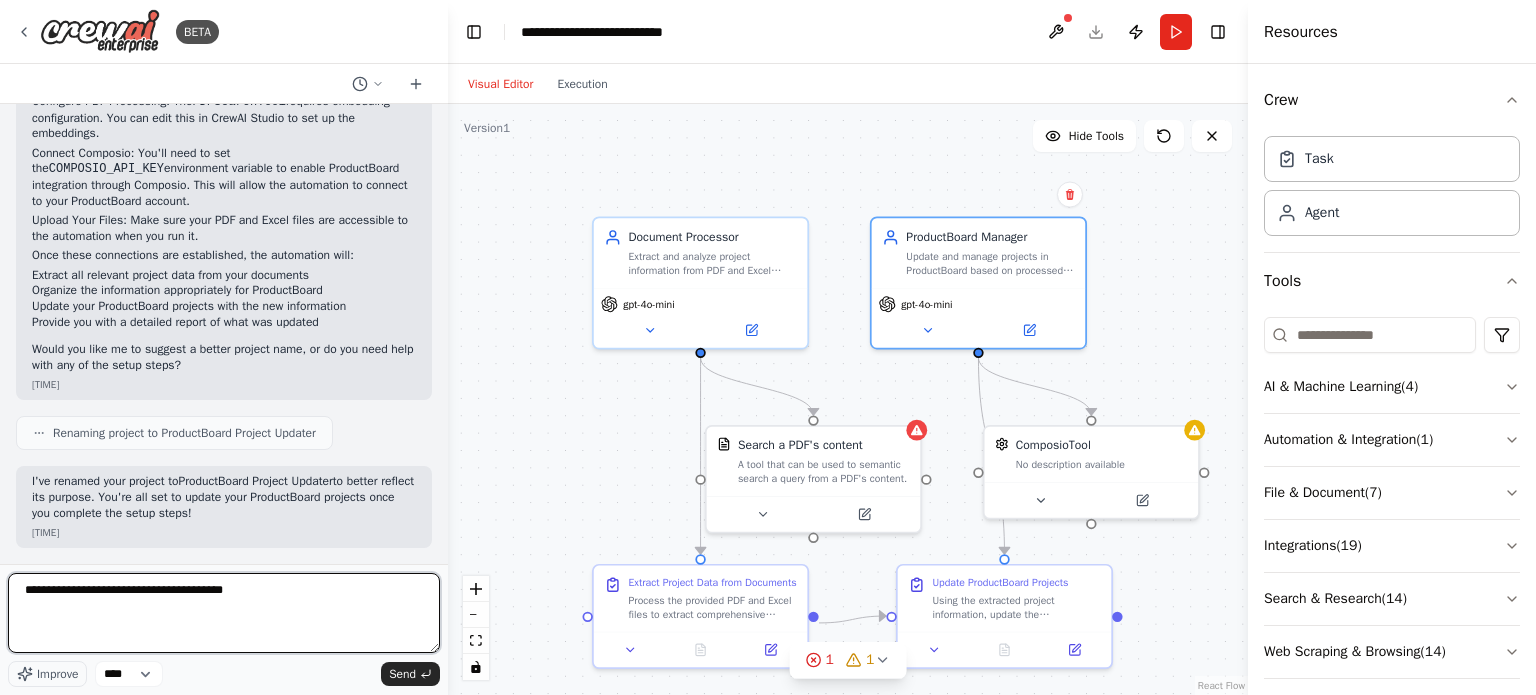 type on "**********" 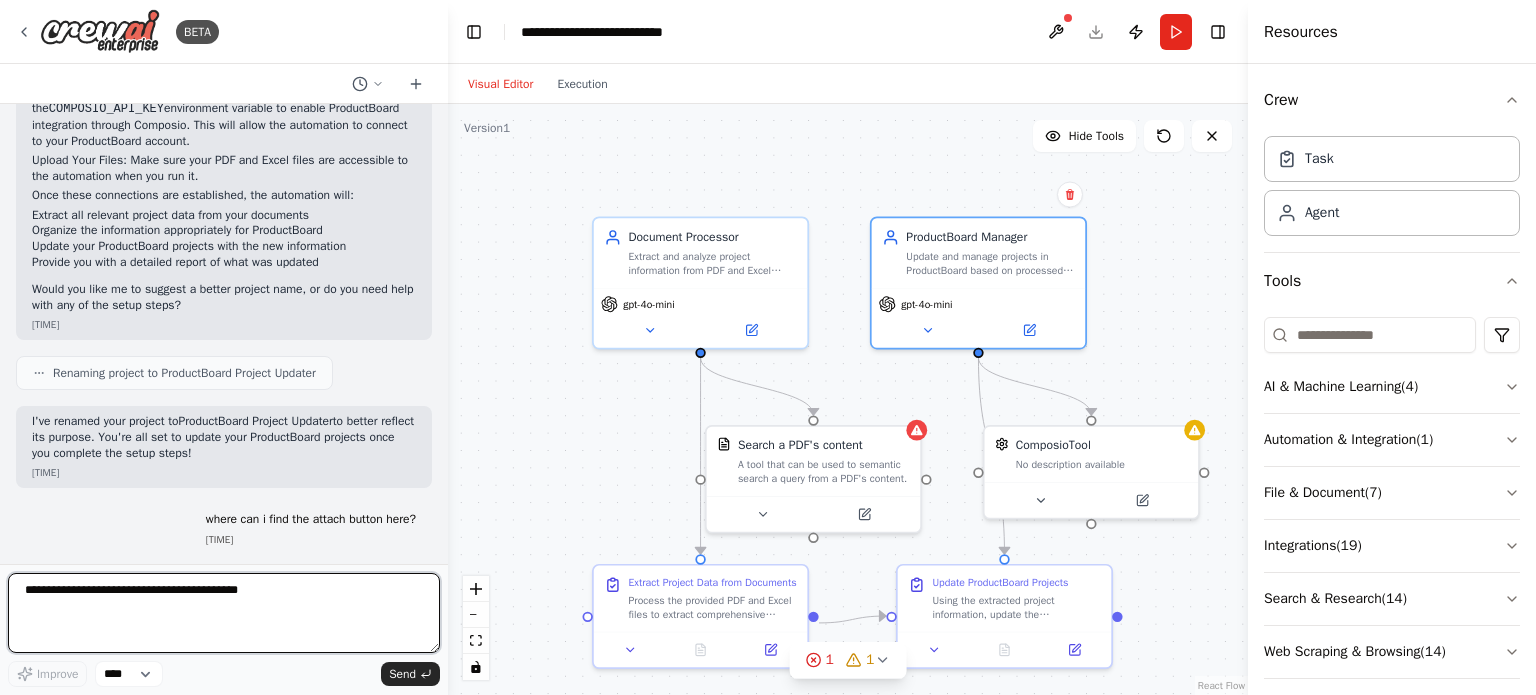 type 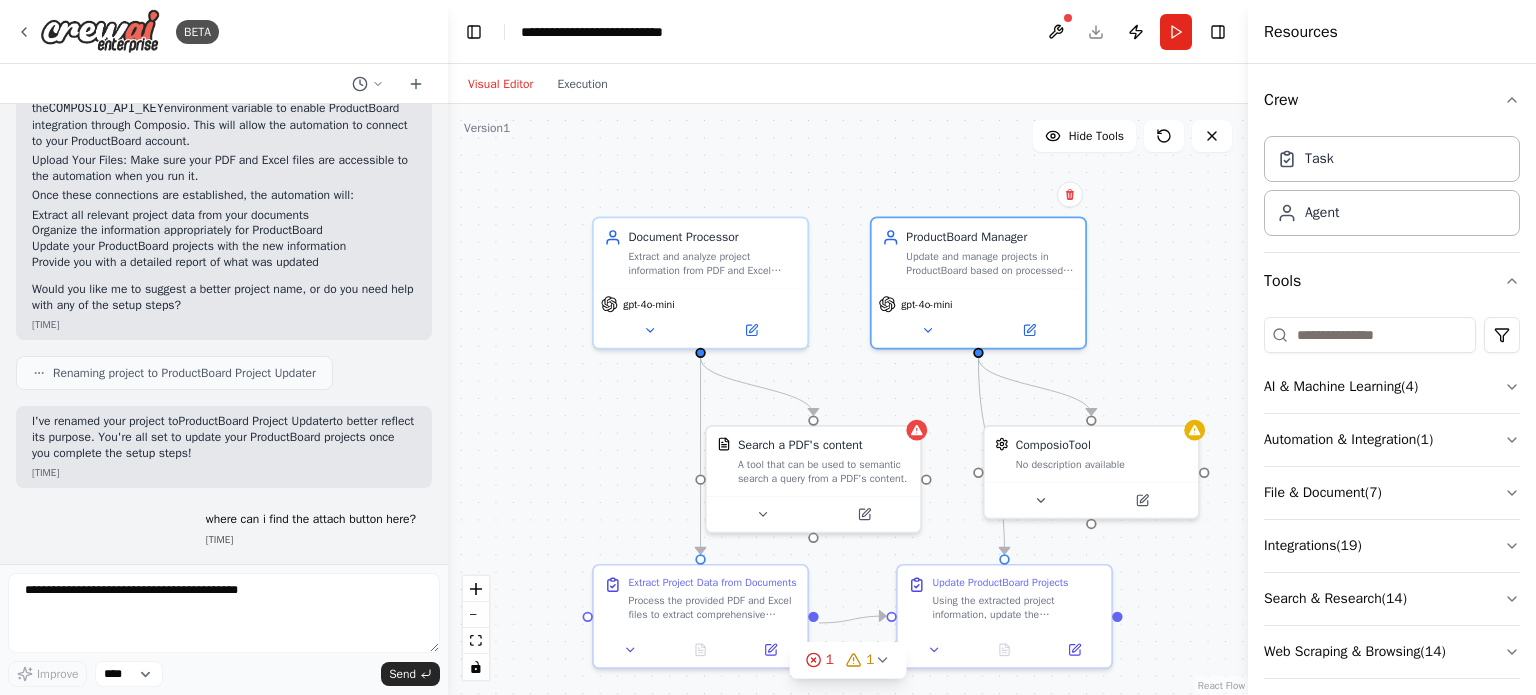 scroll, scrollTop: 2207, scrollLeft: 0, axis: vertical 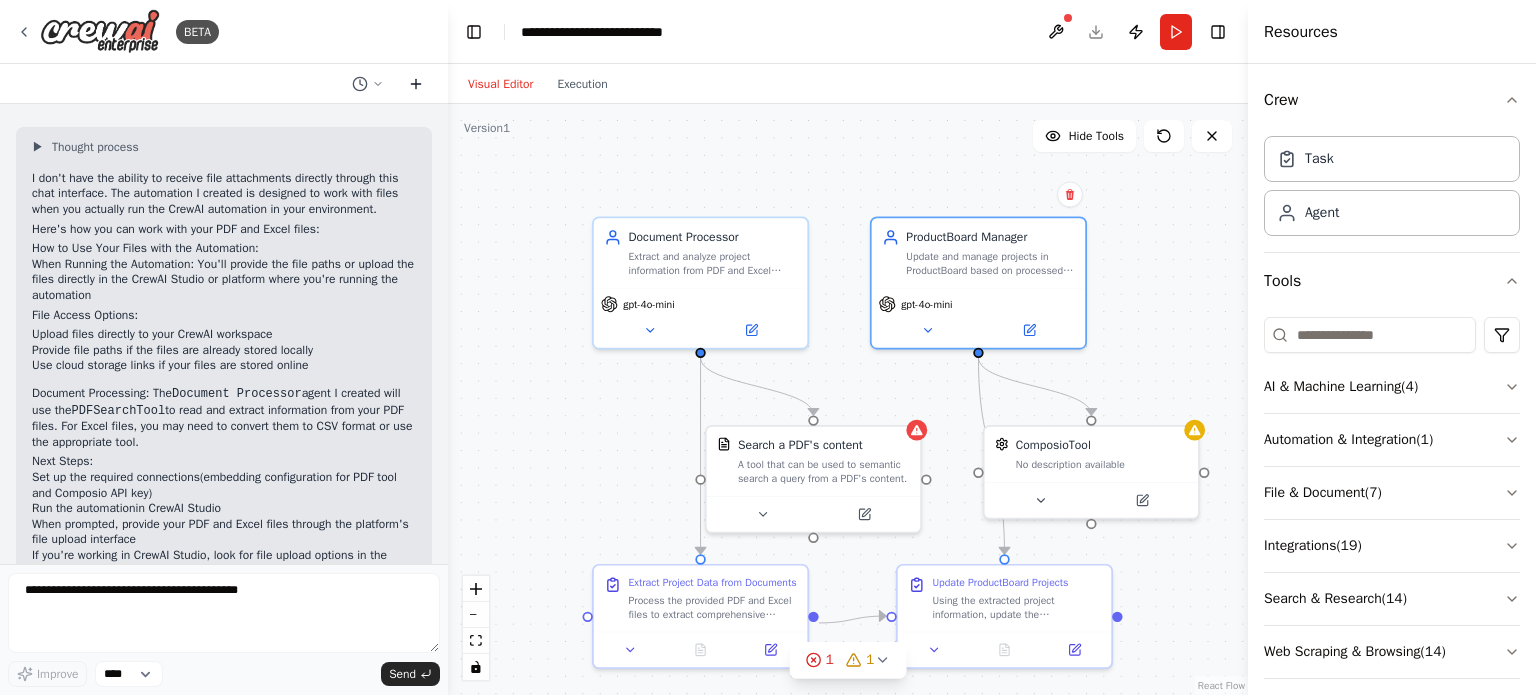 click 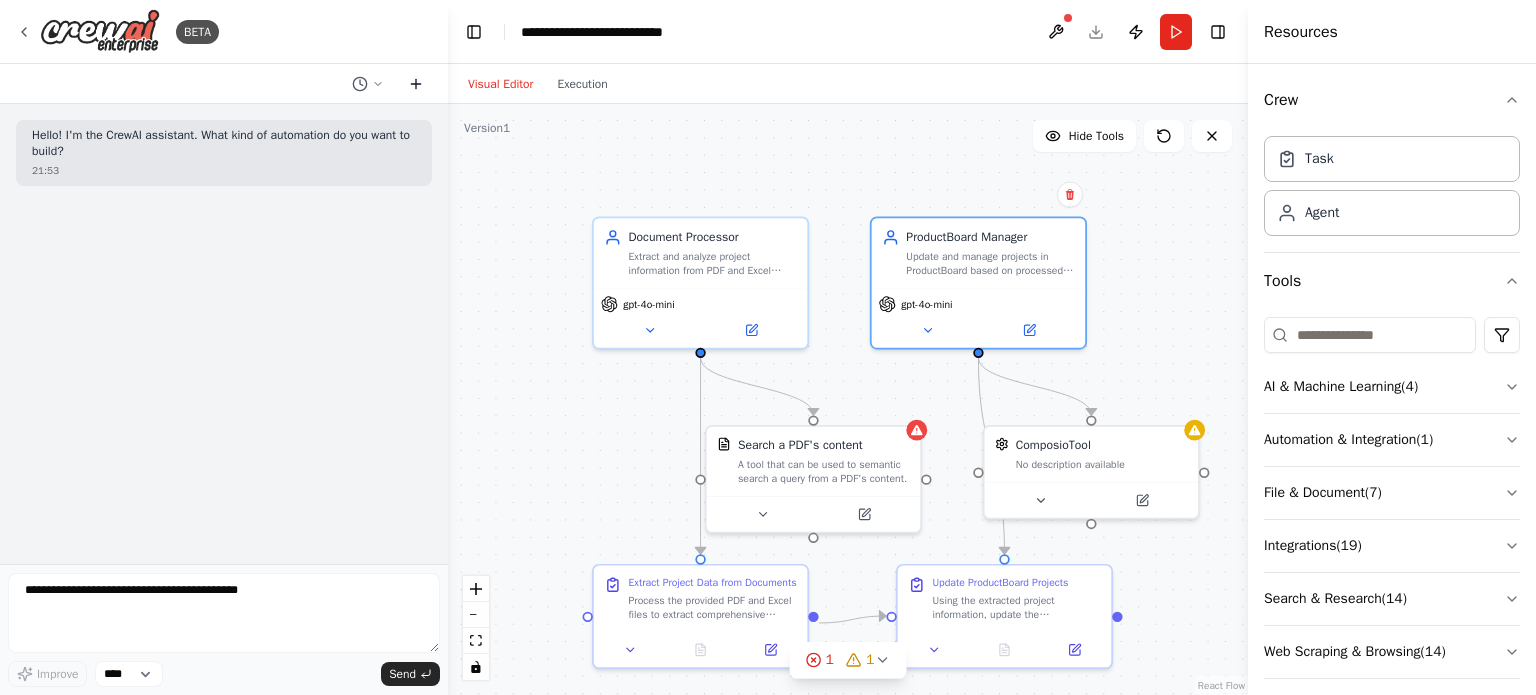 click 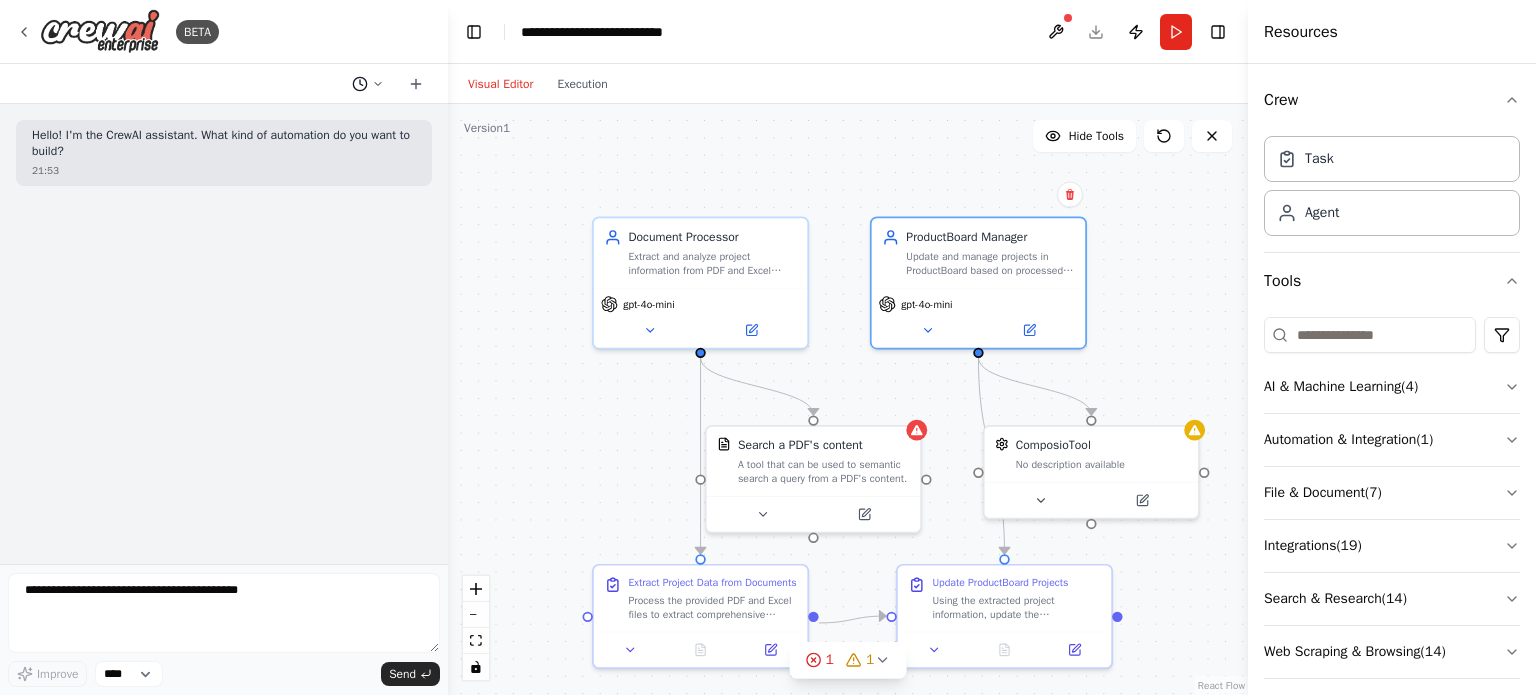 click 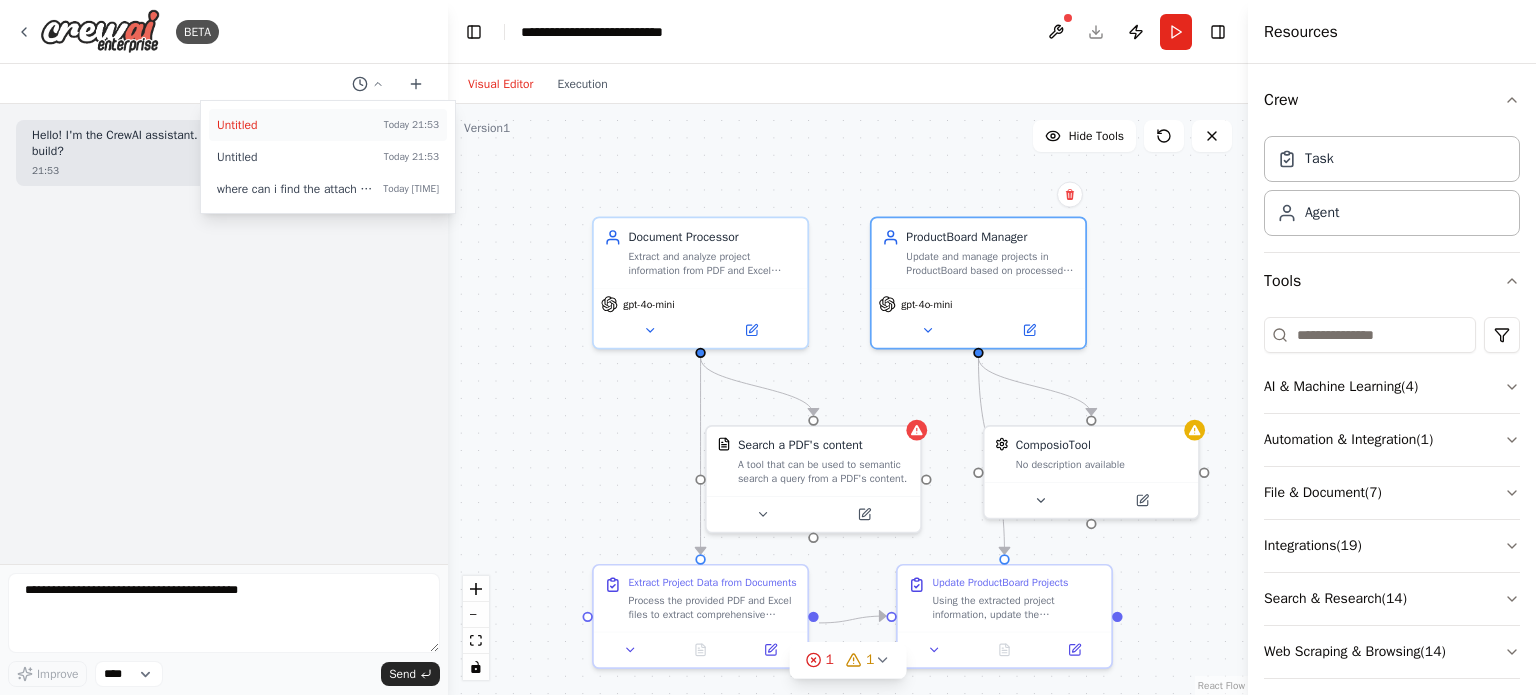 click on "Untitled" at bounding box center [296, 125] 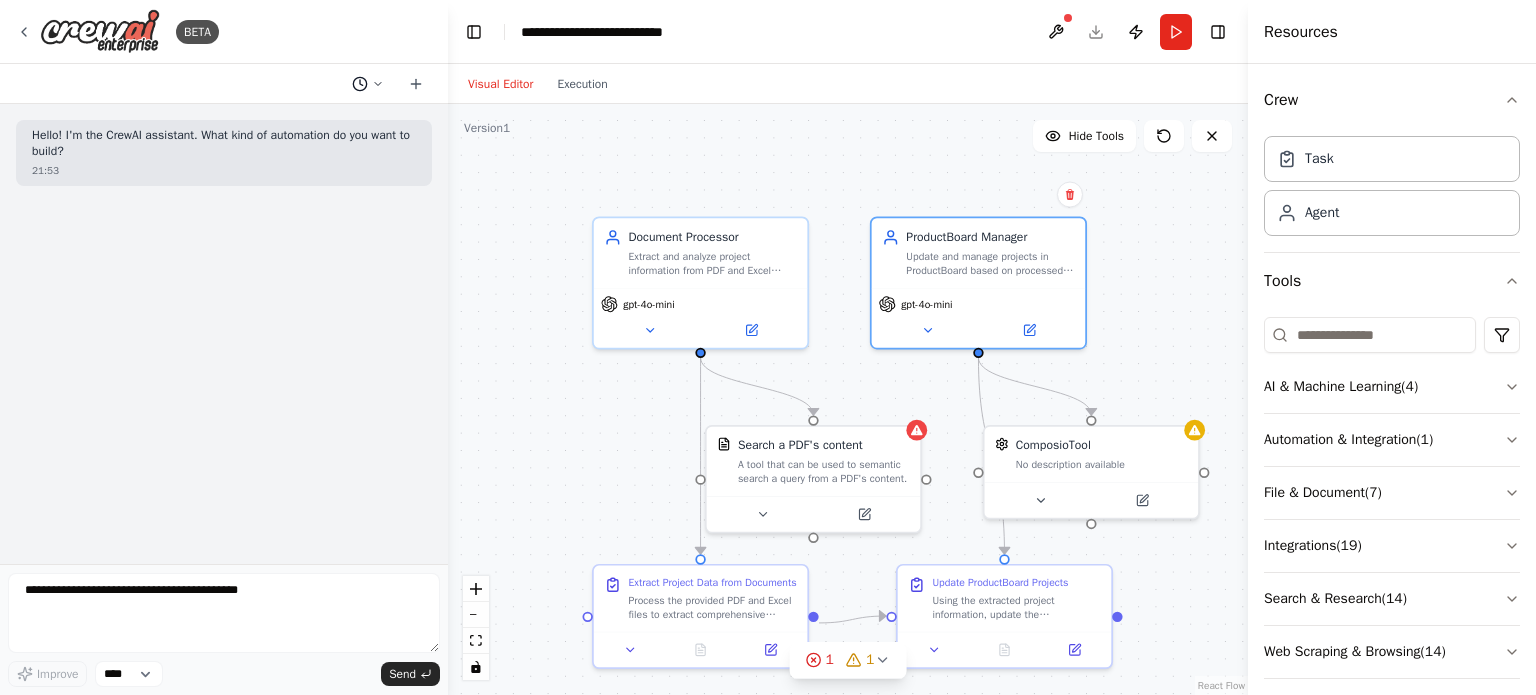 click 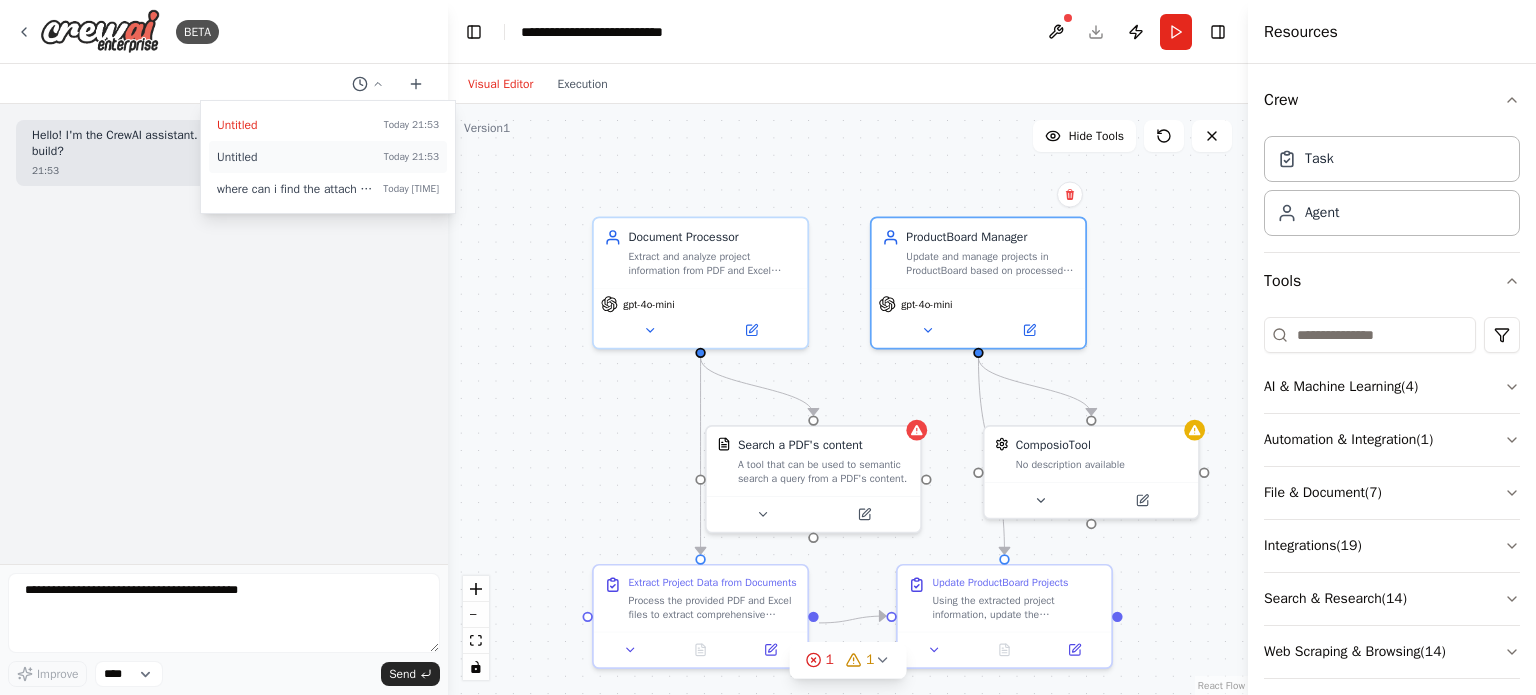 click on "Untitled" at bounding box center [296, 157] 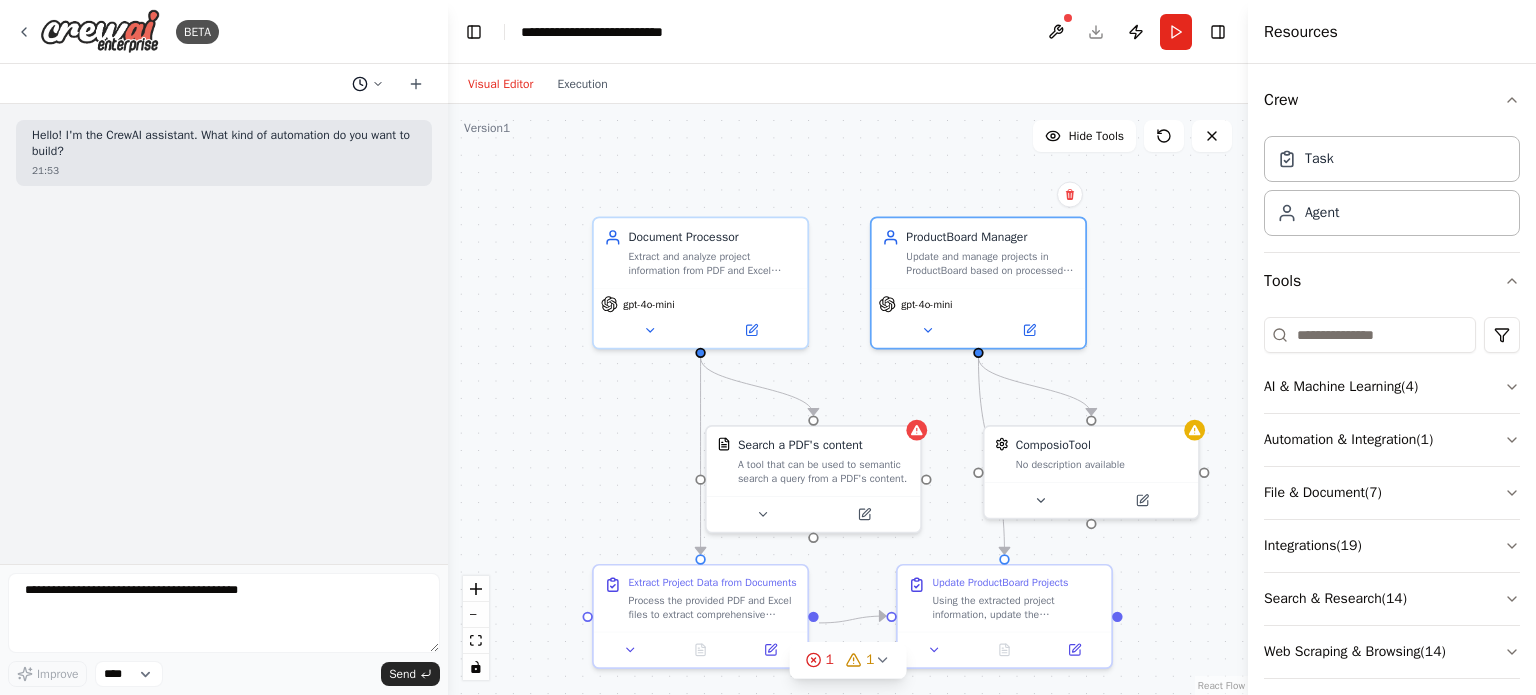 click at bounding box center [368, 84] 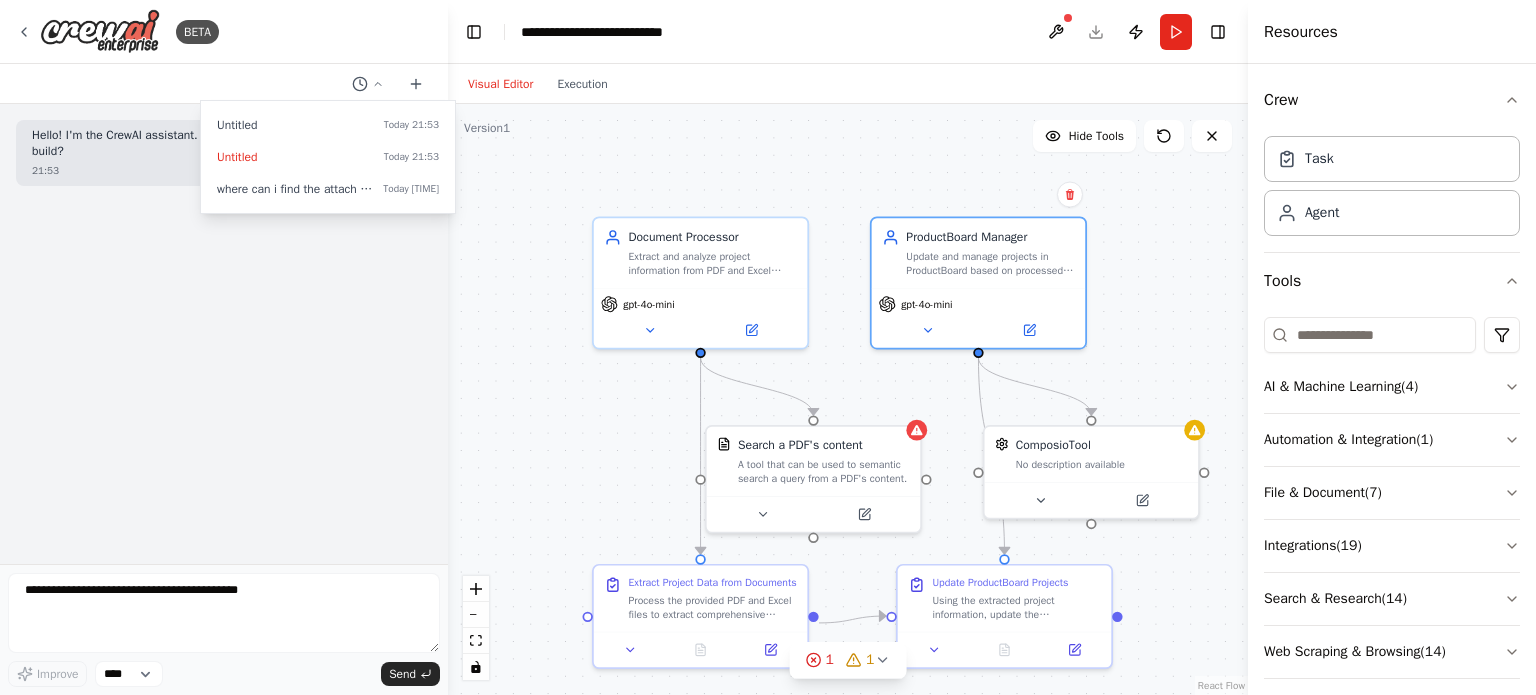 click at bounding box center (224, 347) 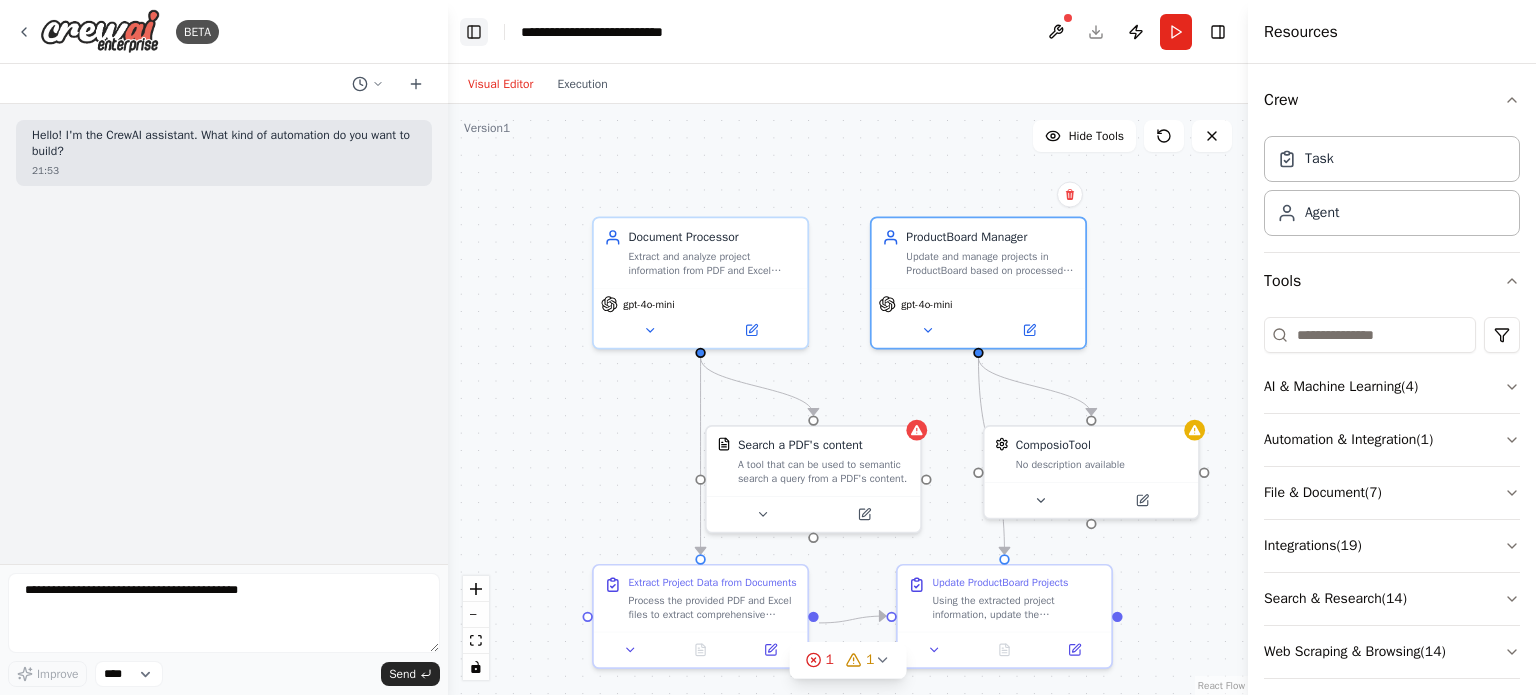 click on "Toggle Left Sidebar" at bounding box center [474, 32] 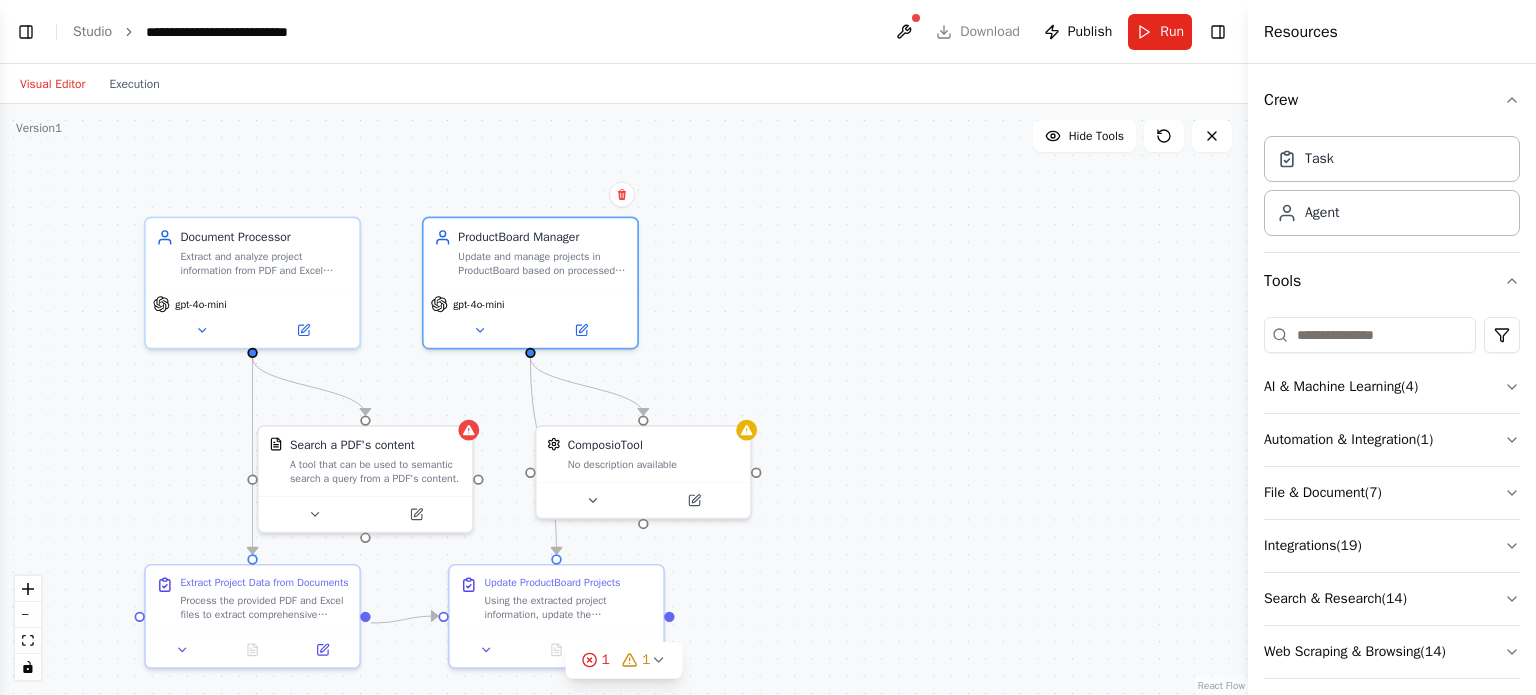 click on "Run" at bounding box center [1160, 32] 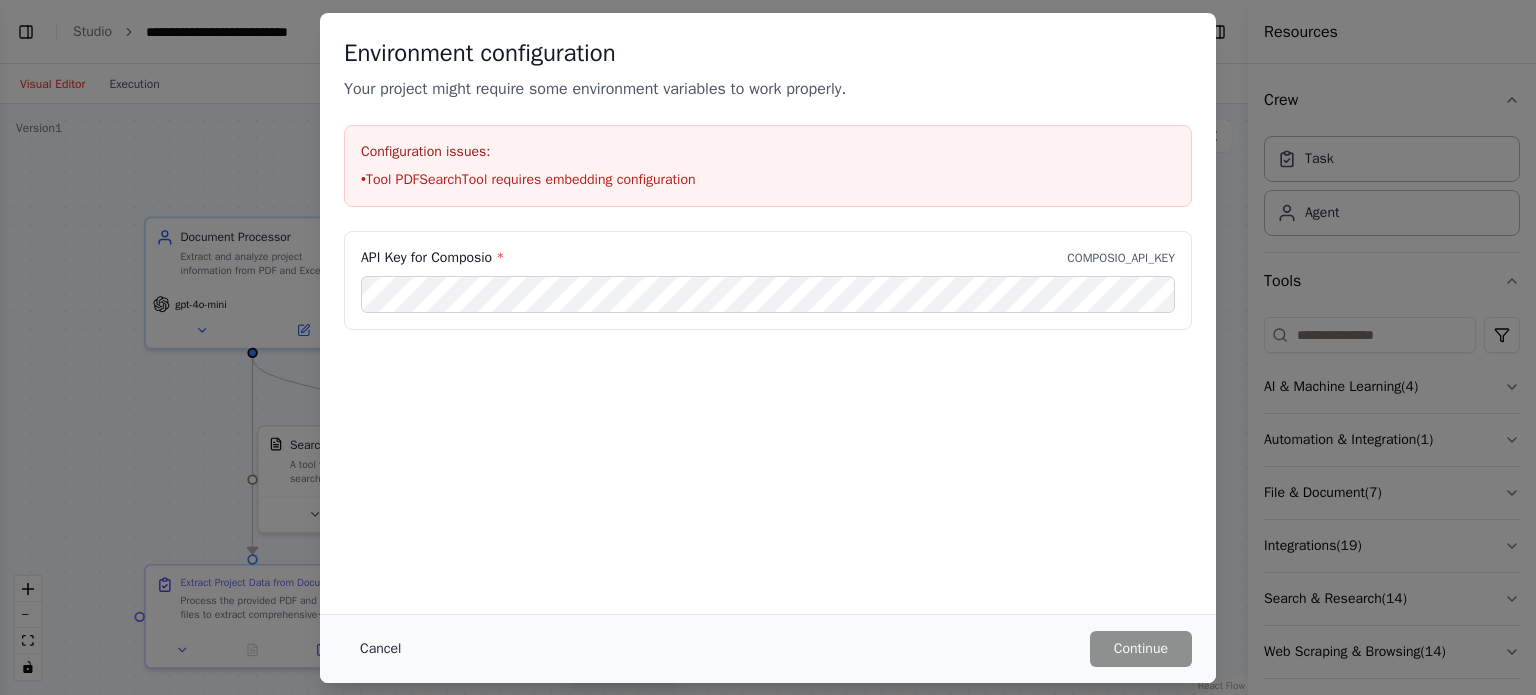 click on "Cancel" at bounding box center [380, 649] 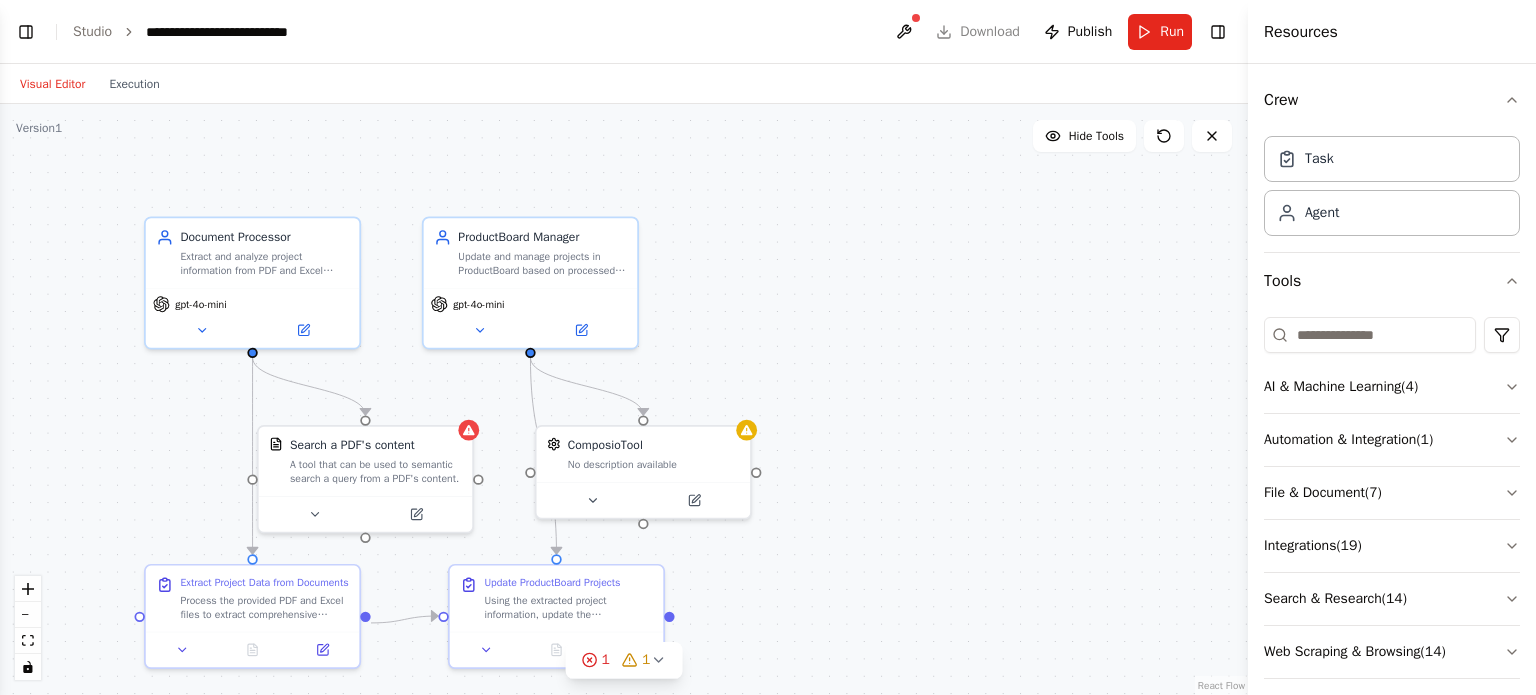 click on ".deletable-edge-delete-btn {
width: 20px;
height: 20px;
border: 0px solid #ffffff;
color: #6b7280;
background-color: #f8fafc;
cursor: pointer;
border-radius: 50%;
font-size: 12px;
padding: 3px;
display: flex;
align-items: center;
justify-content: center;
transition: all 0.2s cubic-bezier(0.4, 0, 0.2, 1);
box-shadow: 0 2px 4px rgba(0, 0, 0, 0.1);
}
.deletable-edge-delete-btn:hover {
background-color: #ef4444;
color: #ffffff;
border-color: #dc2626;
transform: scale(1.1);
box-shadow: 0 4px 12px rgba(239, 68, 68, 0.4);
}
.deletable-edge-delete-btn:active {
transform: scale(0.95);
box-shadow: 0 2px 4px rgba(239, 68, 68, 0.3);
}
Document Processor gpt-4o-mini Search a PDF's content gpt-4o-mini" at bounding box center (624, 399) 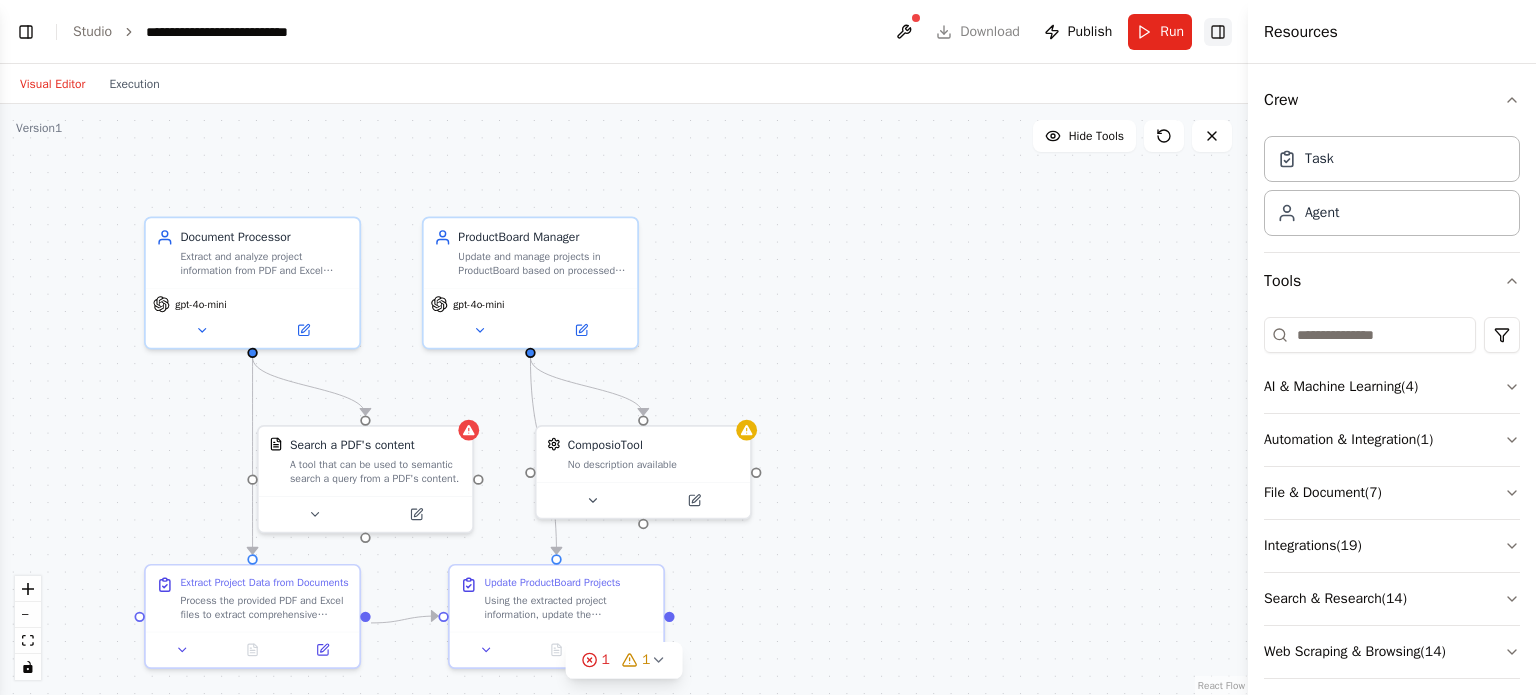 click on "Toggle Right Sidebar" at bounding box center (1218, 32) 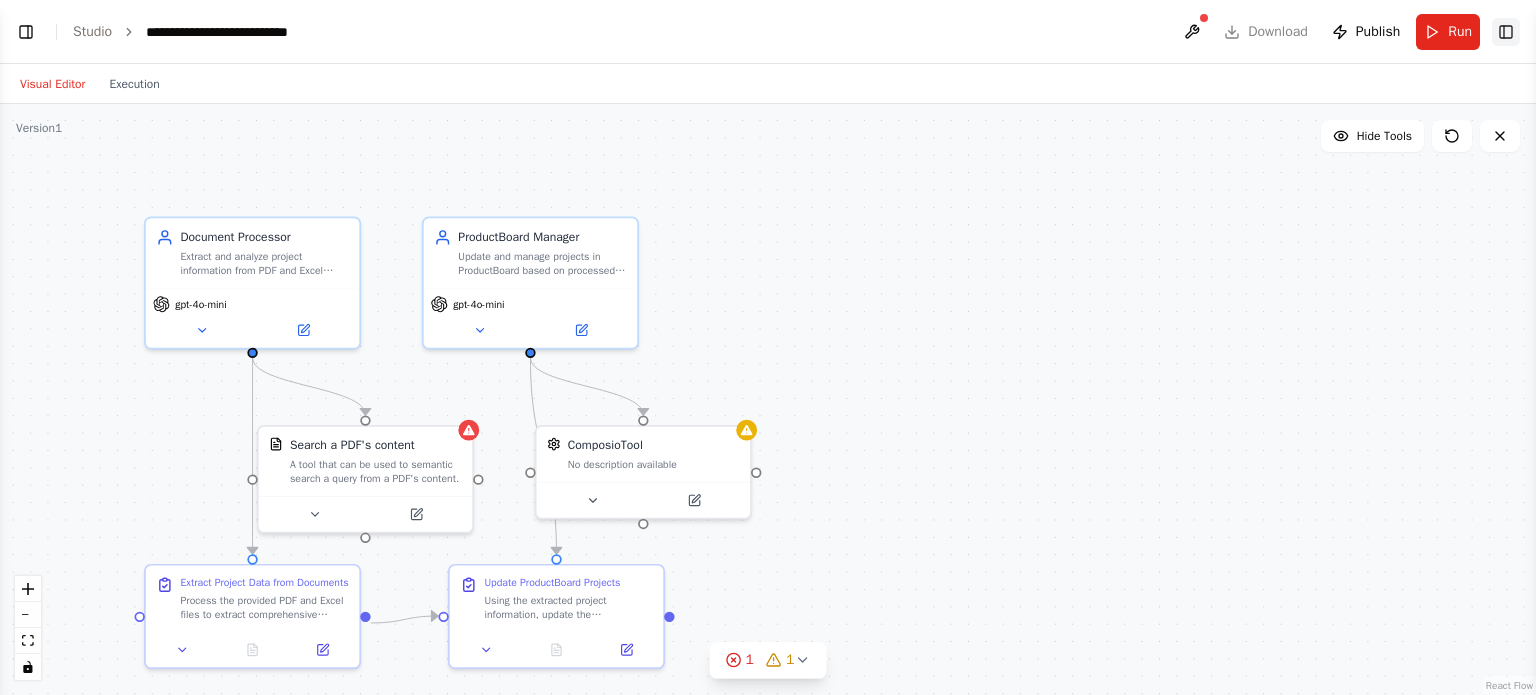click on "Toggle Right Sidebar" at bounding box center (1506, 32) 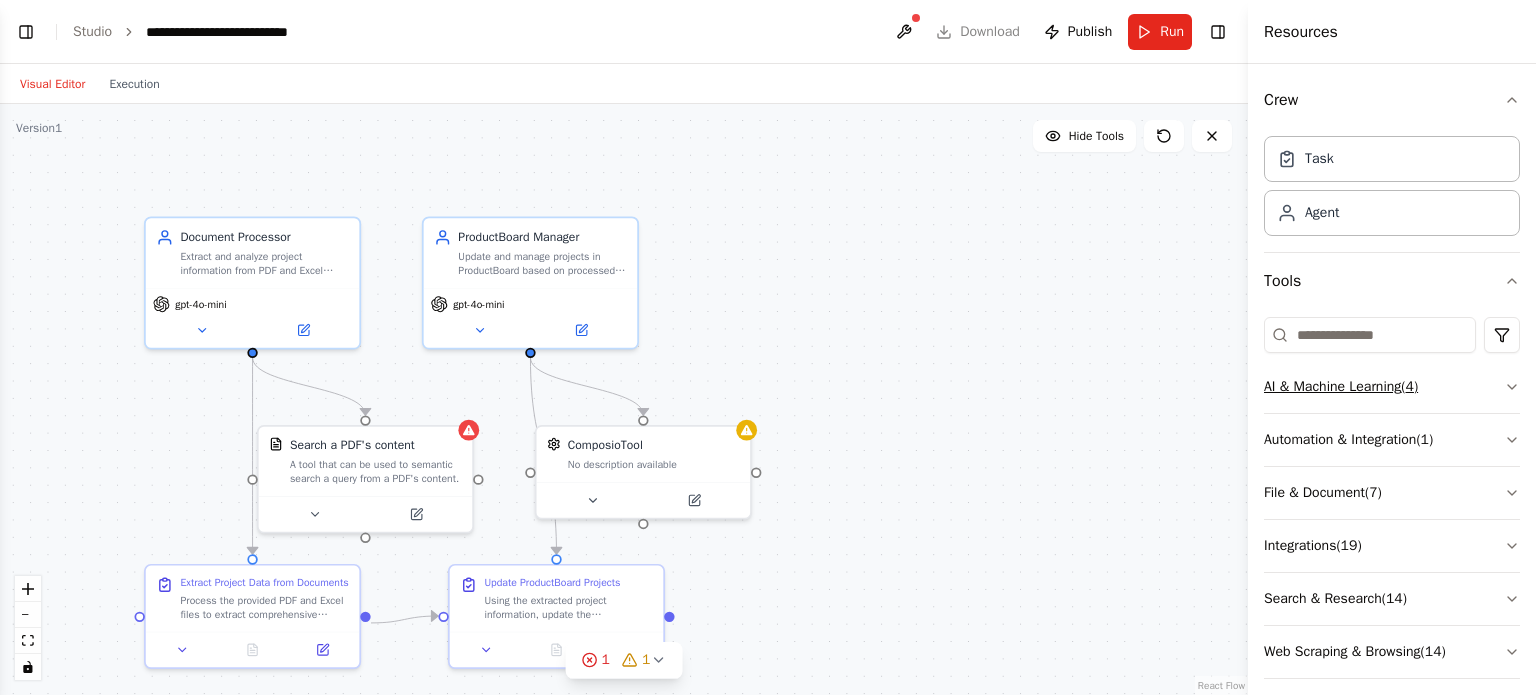 click on "AI & Machine Learning  ( 4 )" at bounding box center (1392, 387) 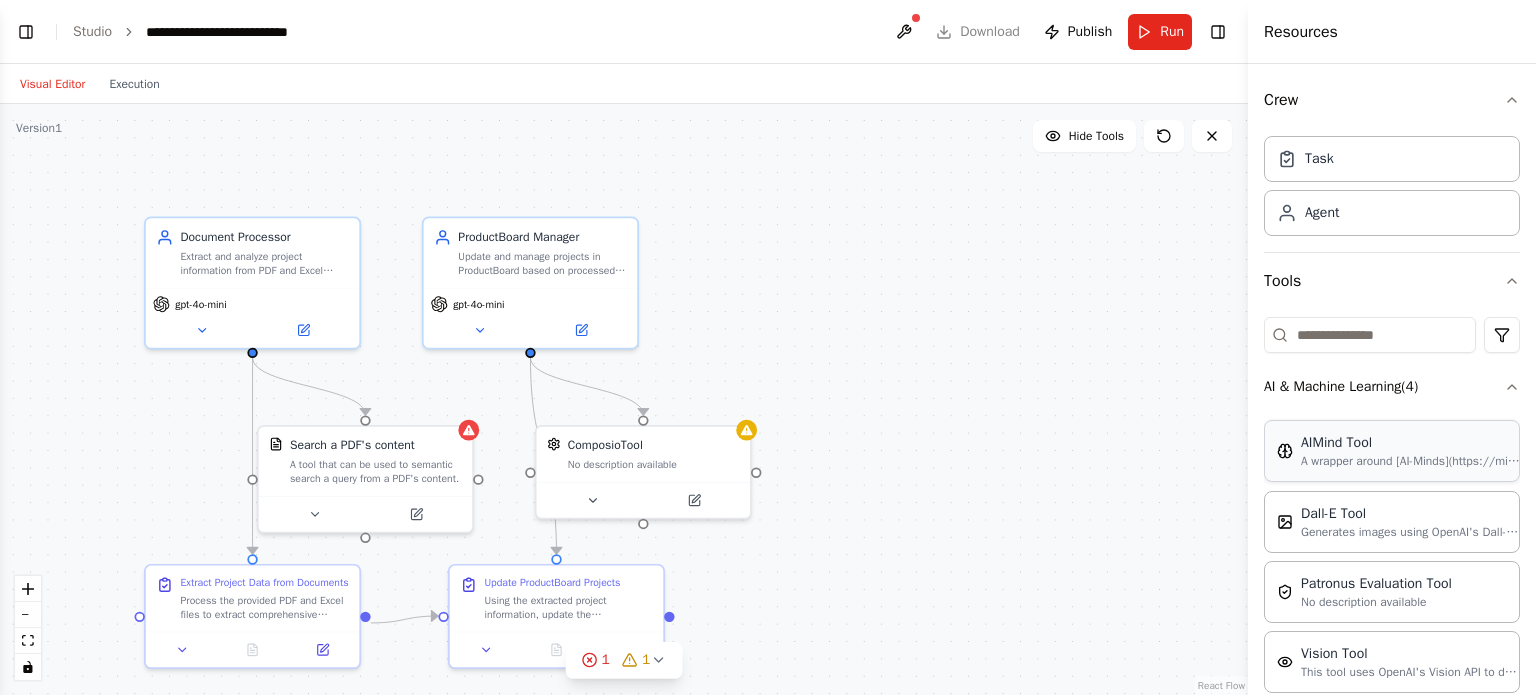 scroll, scrollTop: 133, scrollLeft: 0, axis: vertical 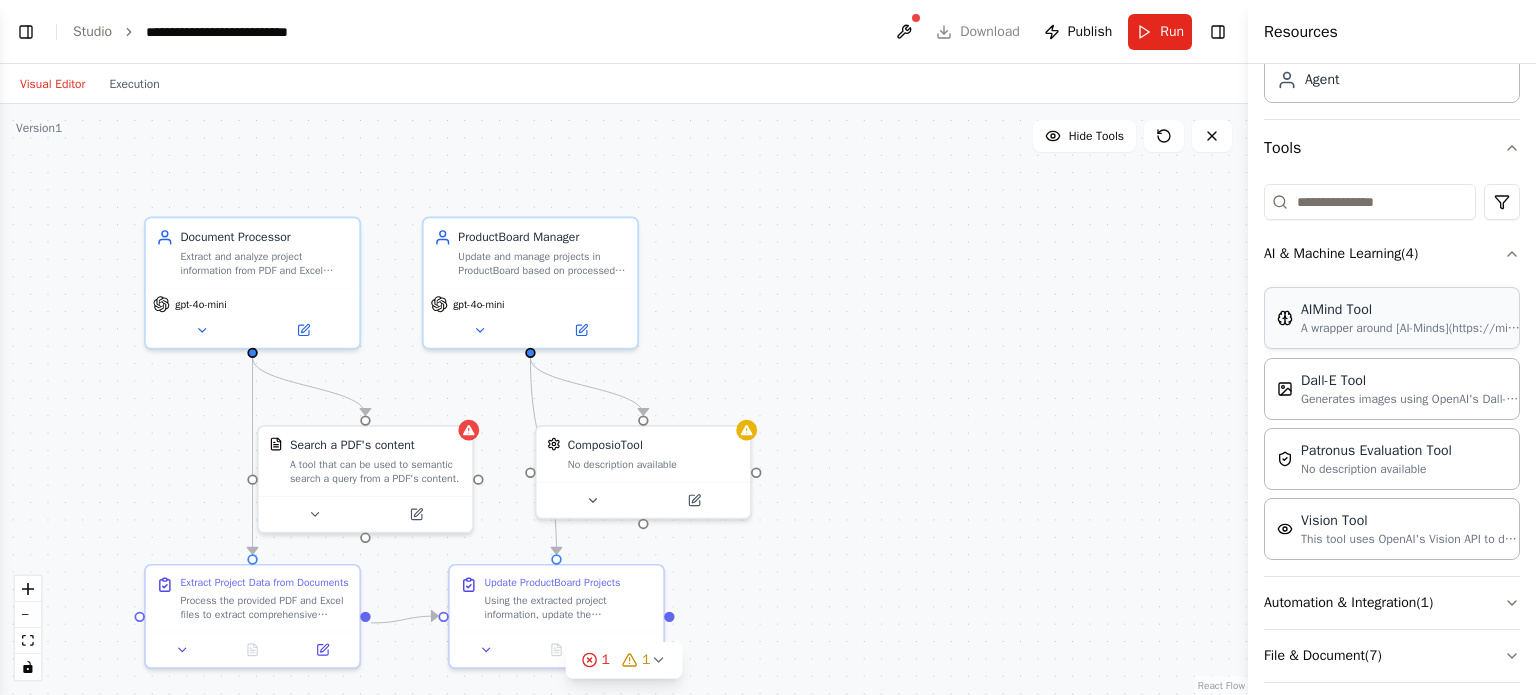 click on "A wrapper around [AI-Minds](https://mindsdb.com/minds). Useful for when you need answers to questions from your data, stored in data sources including PostgreSQL, MySQL, MariaDB, ClickHouse, Snowflake and Google BigQuery. Input should be a question in natural language." at bounding box center (1411, 328) 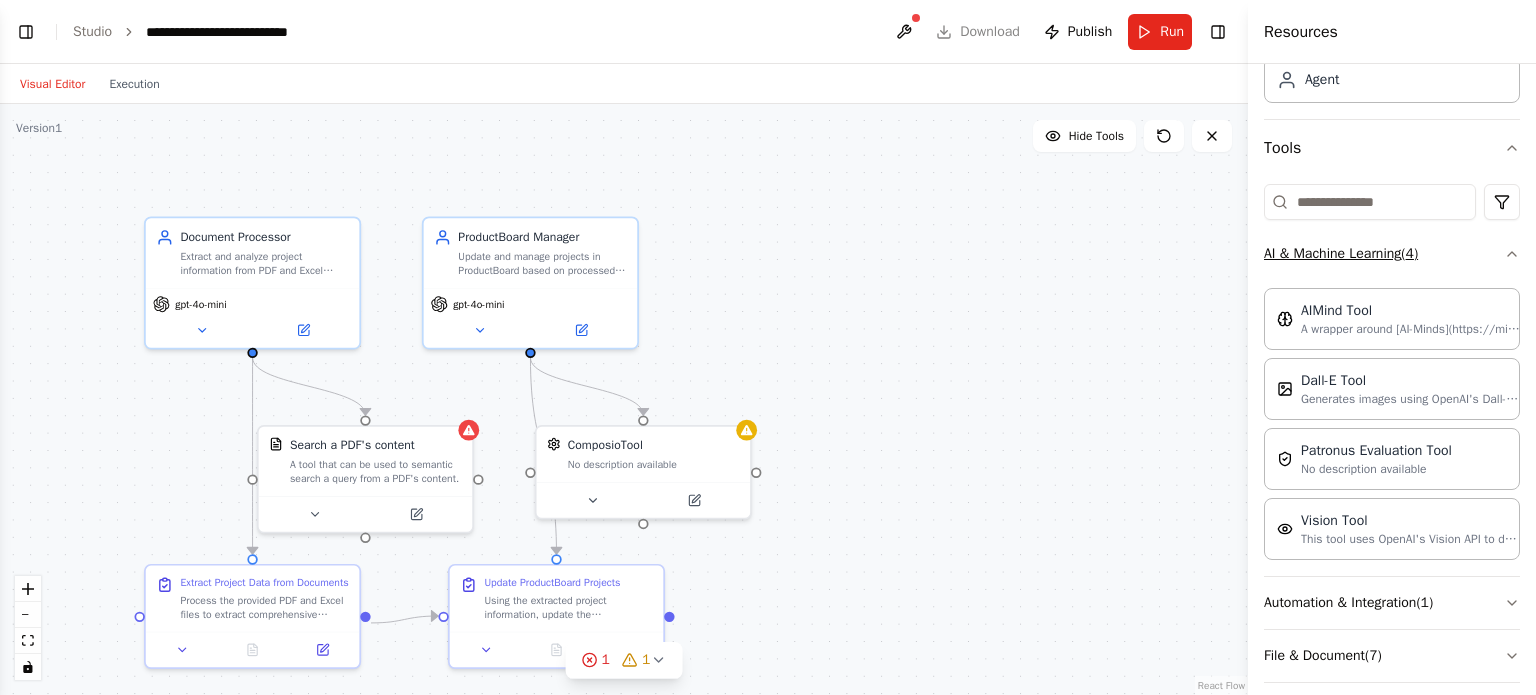 click 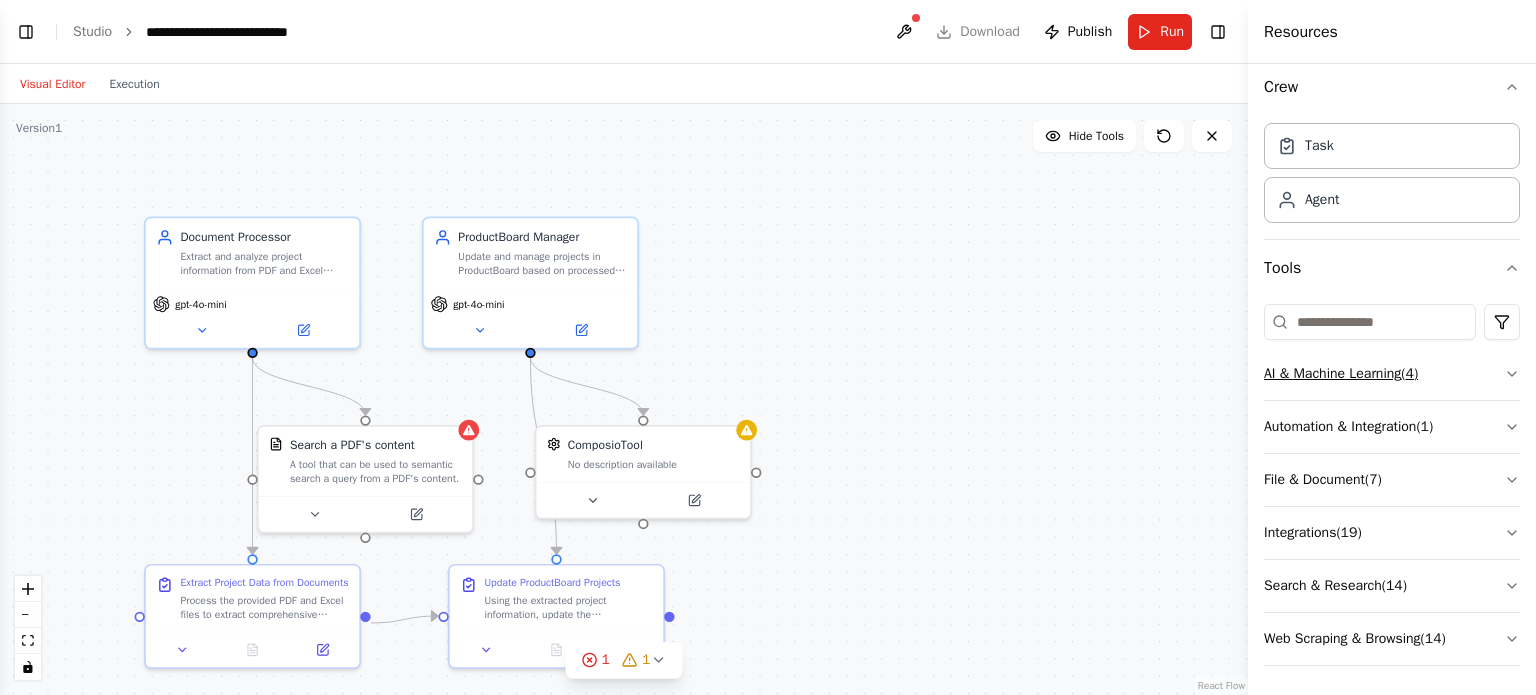 scroll, scrollTop: 13, scrollLeft: 0, axis: vertical 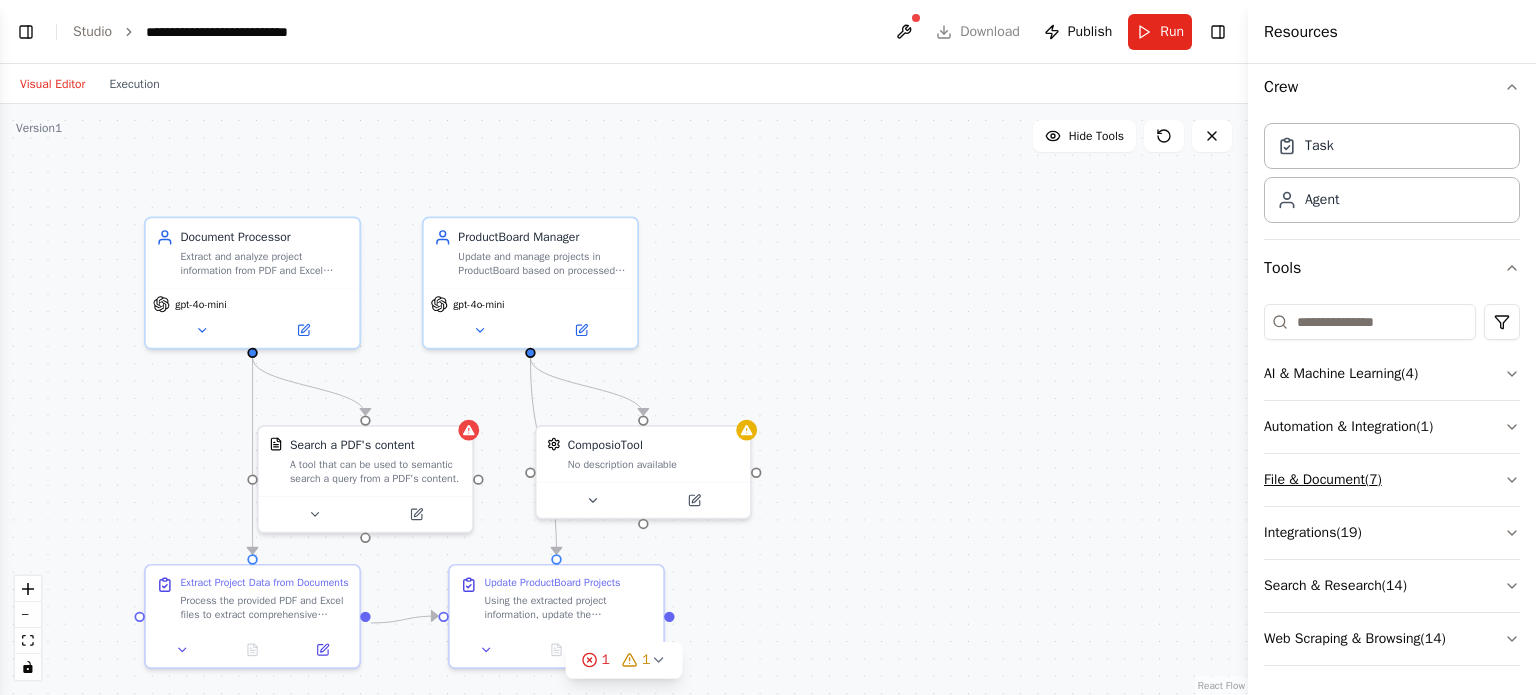 click on "File & Document  ( 7 )" at bounding box center (1392, 480) 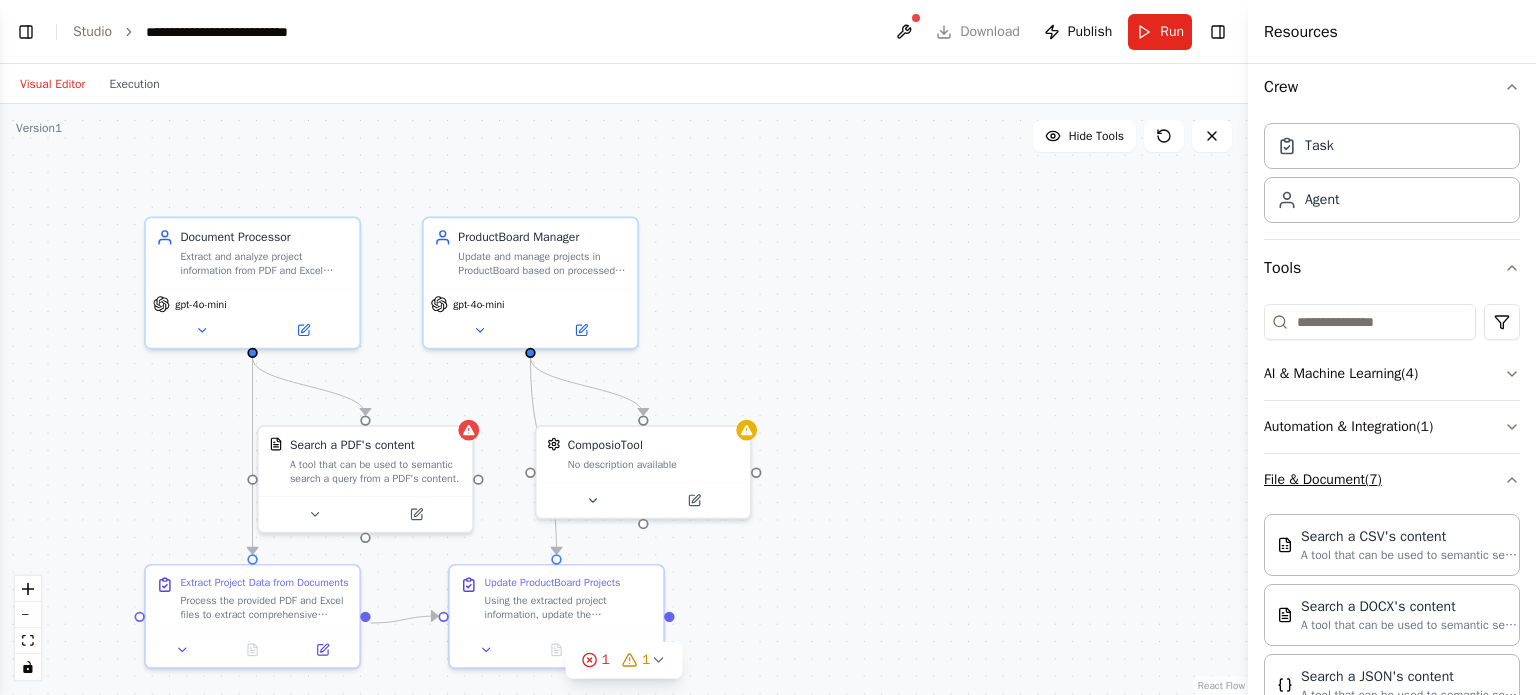 scroll, scrollTop: 146, scrollLeft: 0, axis: vertical 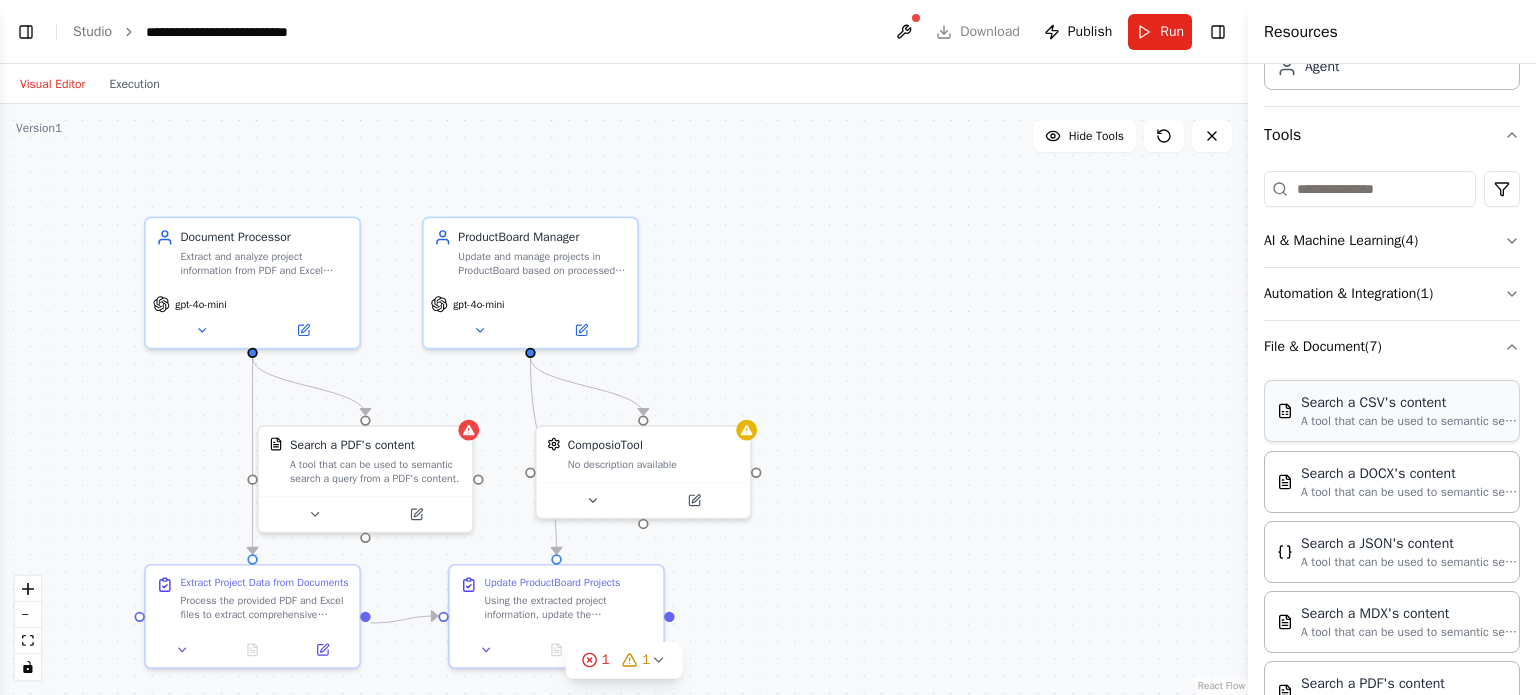 click on "Search a CSV's content" at bounding box center [1411, 403] 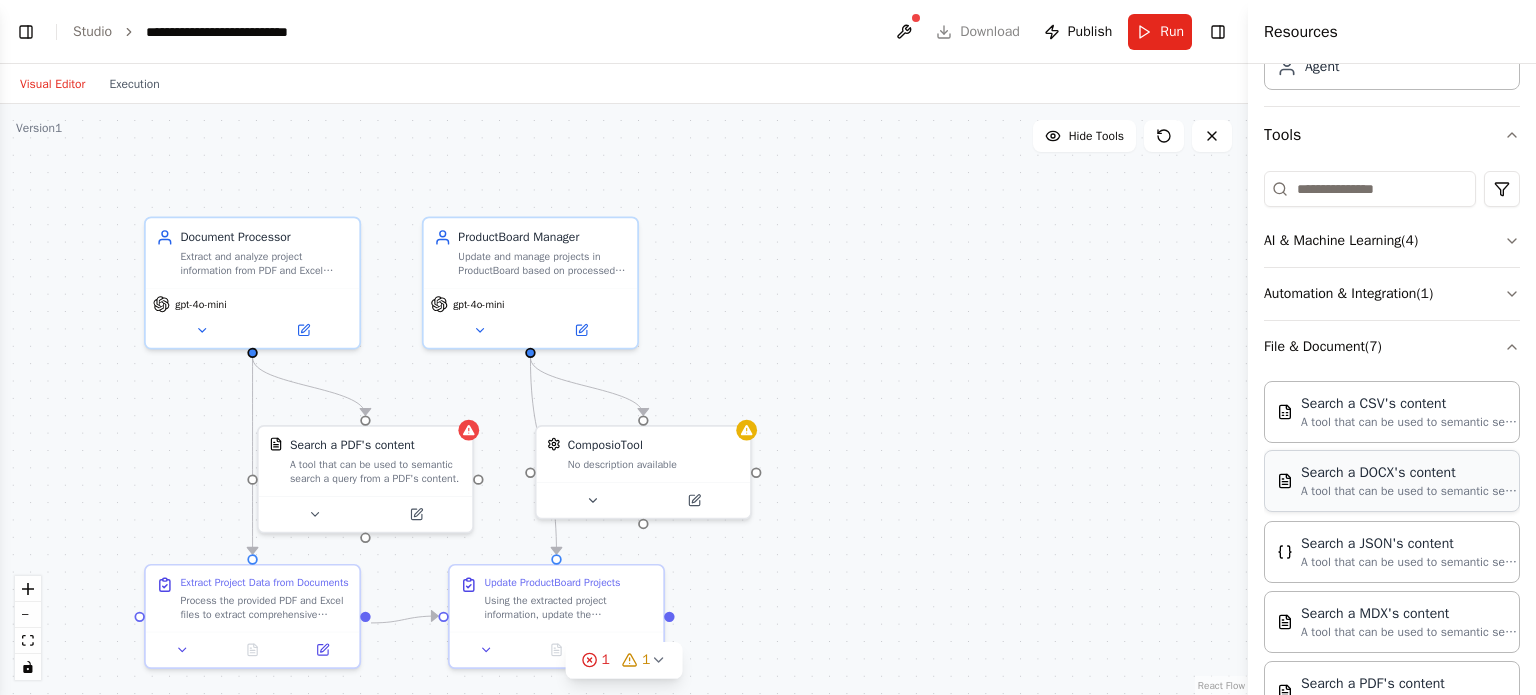 click on "Search a DOCX's content A tool that can be used to semantic search a query from a DOCX's content." at bounding box center [1392, 481] 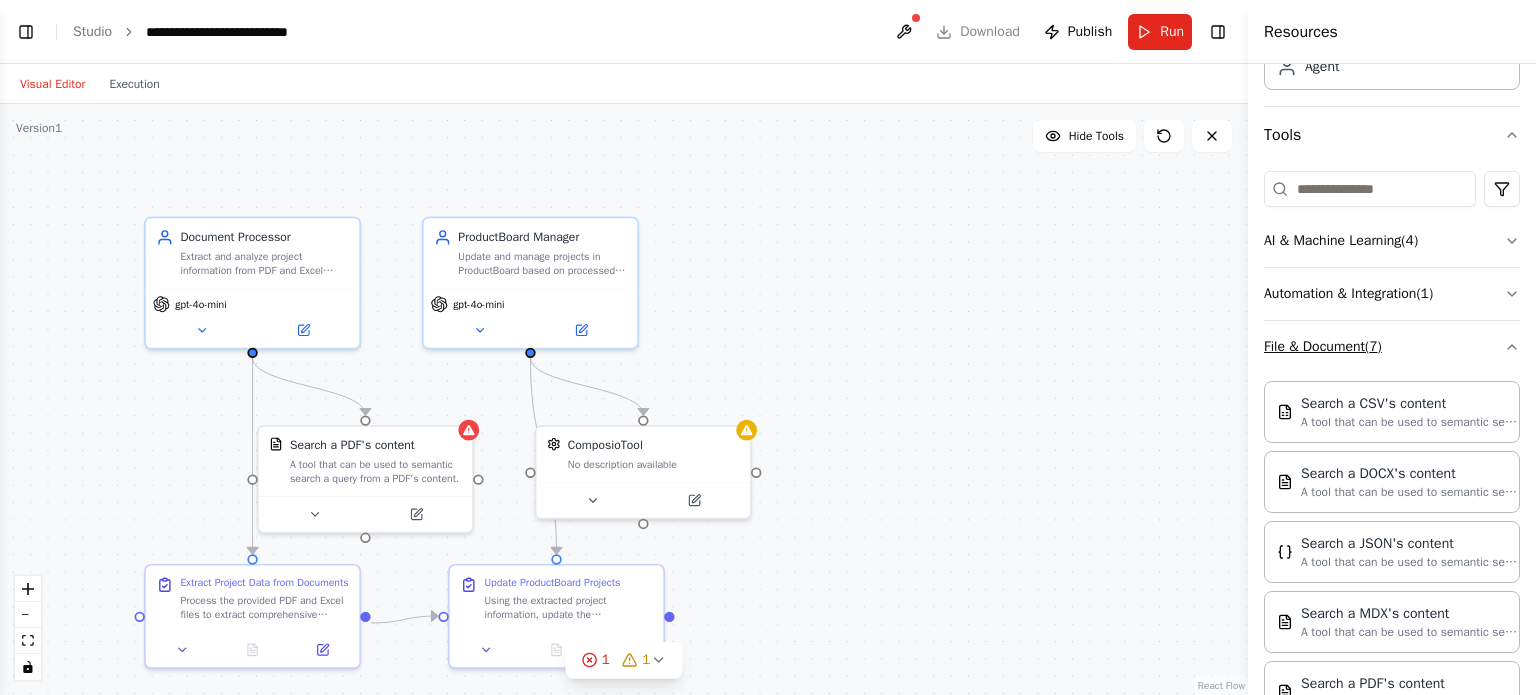 click 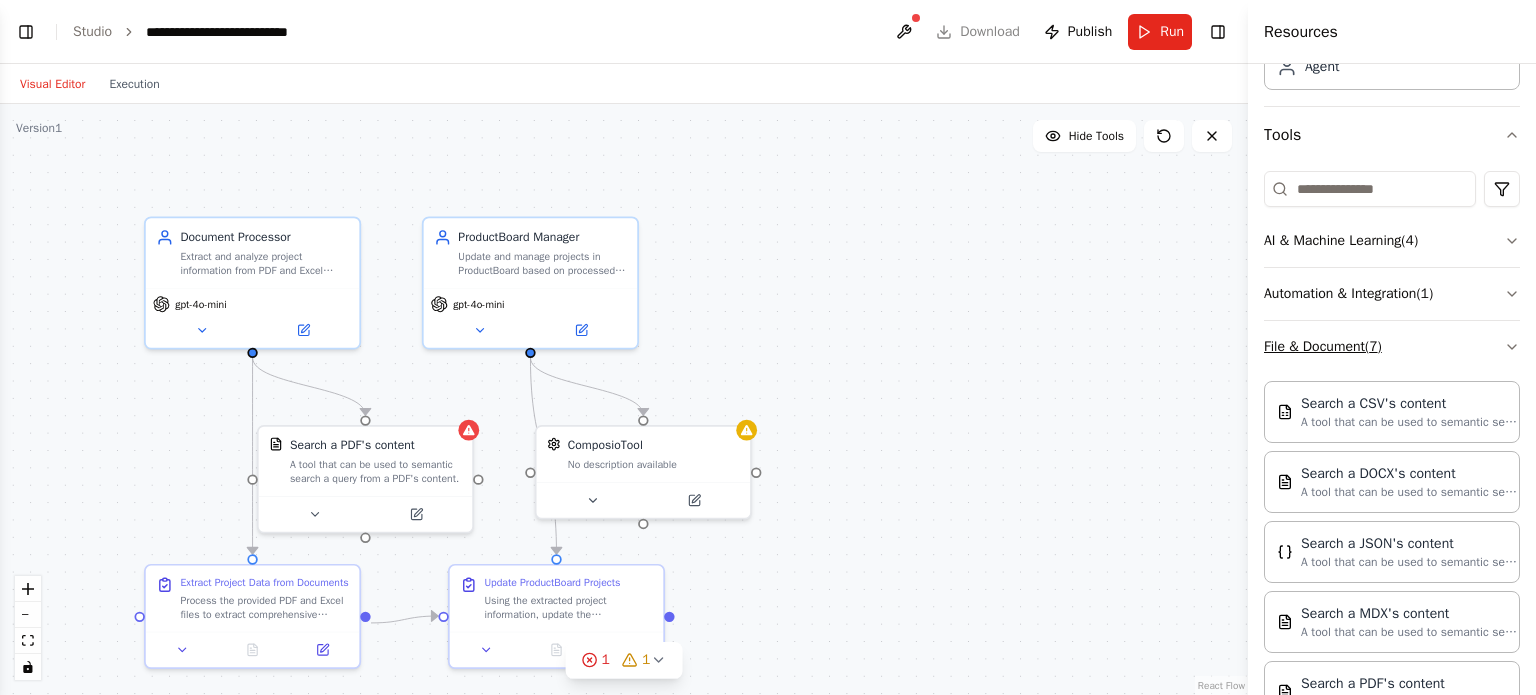 scroll, scrollTop: 13, scrollLeft: 0, axis: vertical 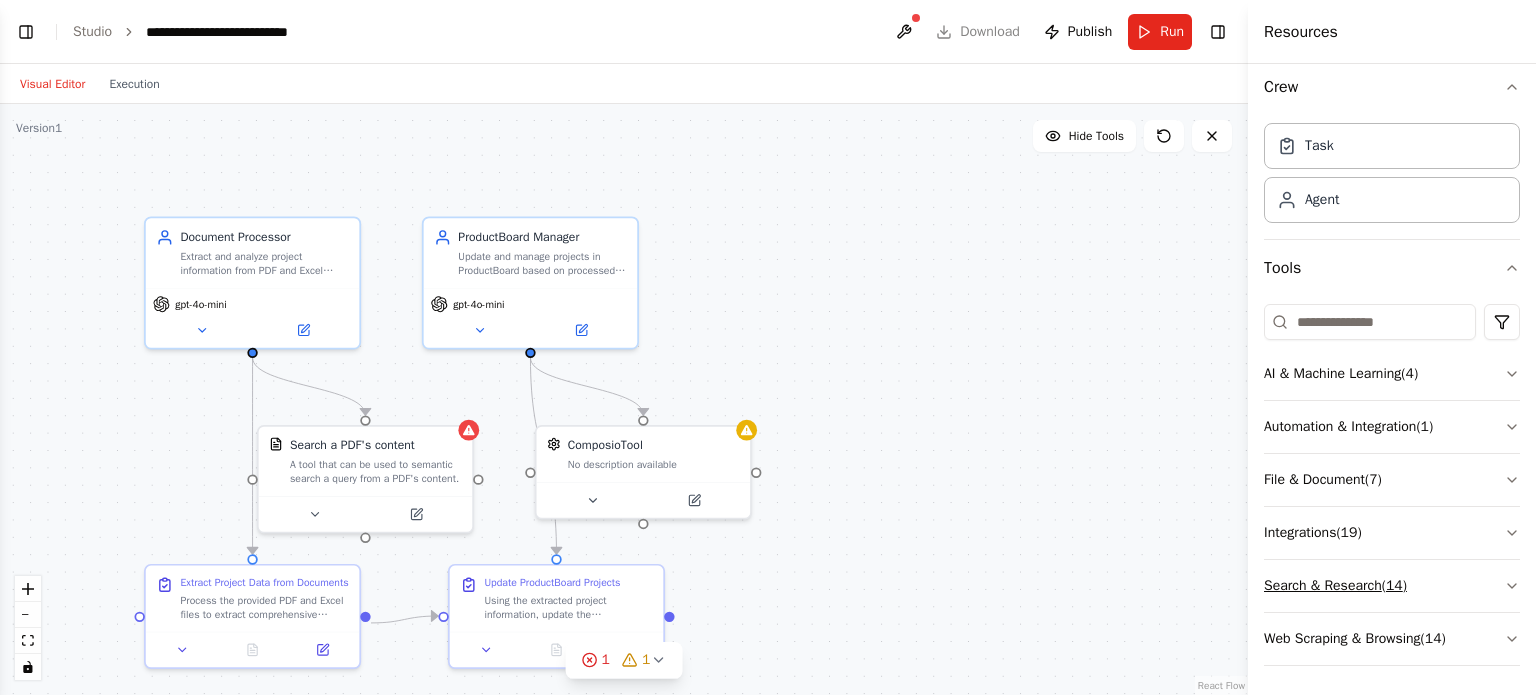 click on "Search & Research  ( 14 )" at bounding box center (1392, 586) 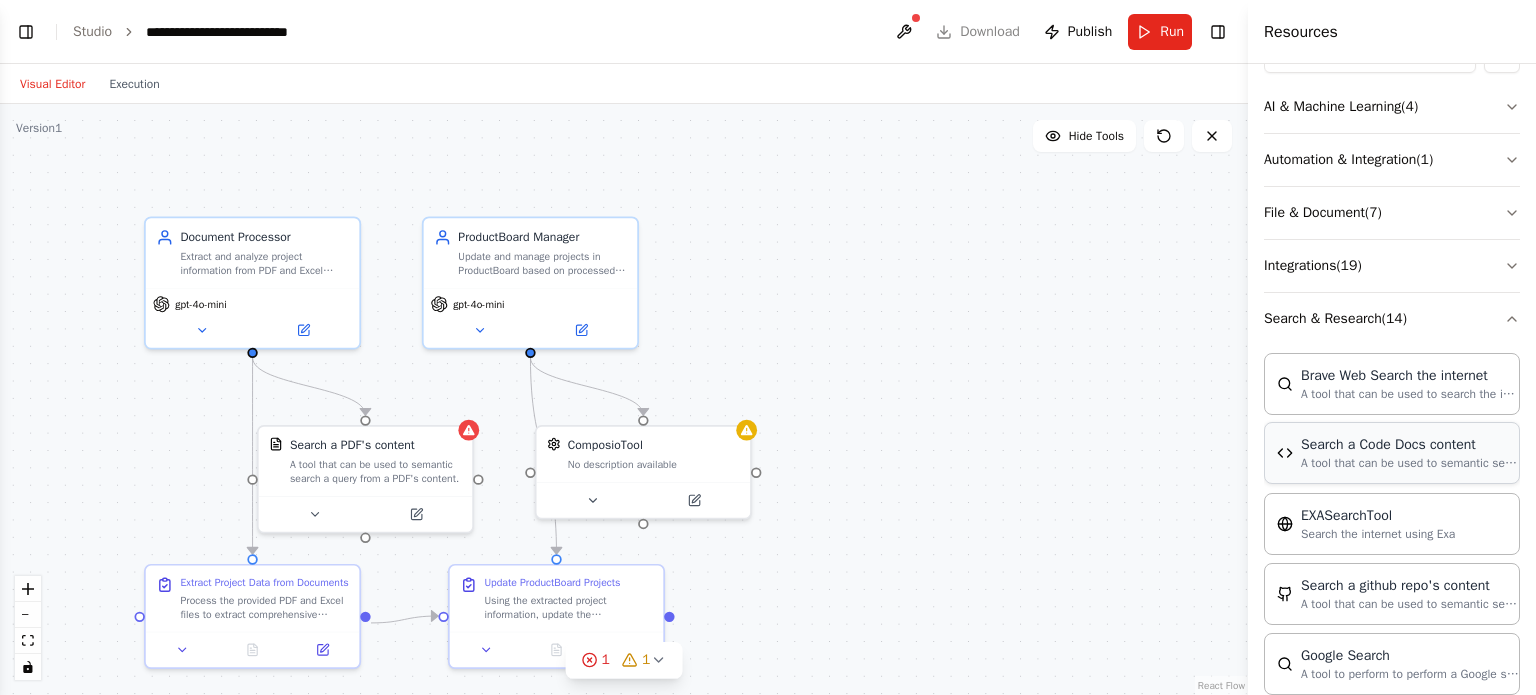 scroll, scrollTop: 413, scrollLeft: 0, axis: vertical 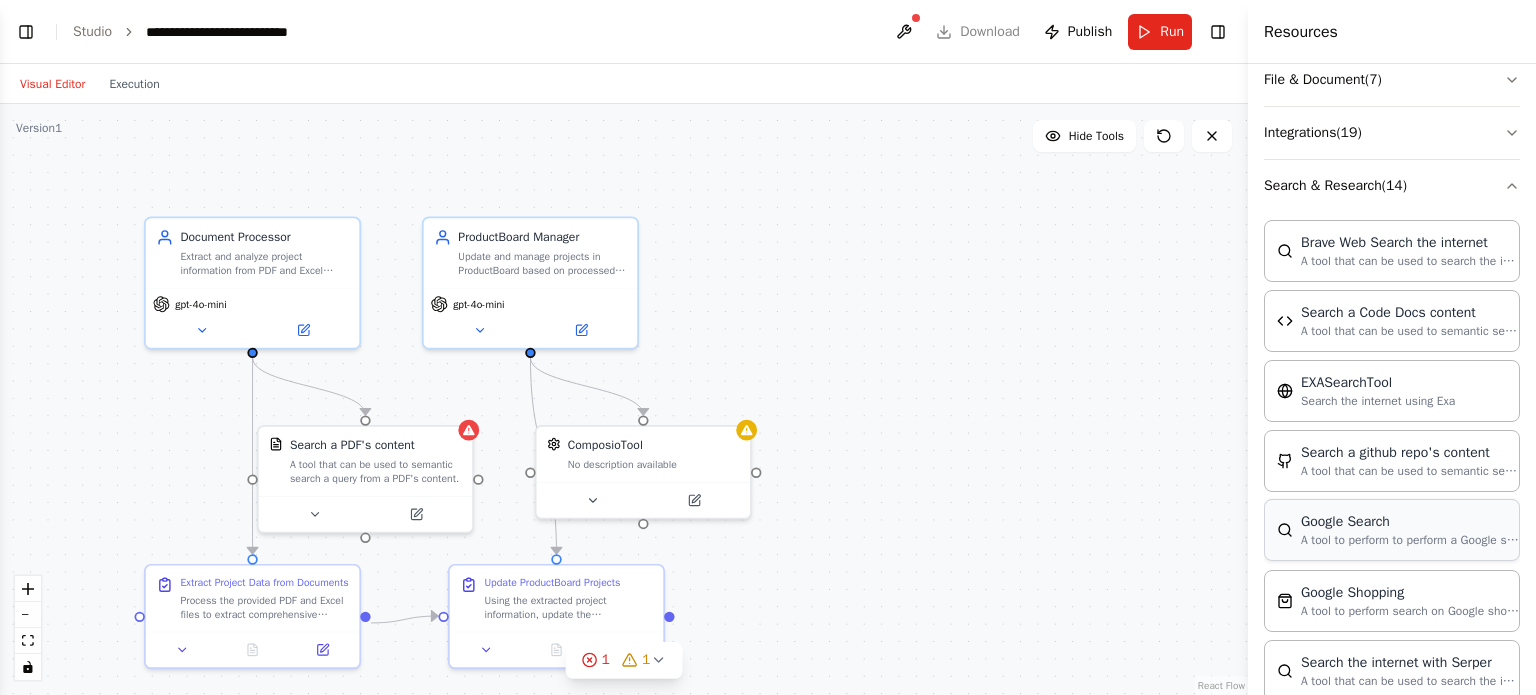 click on "Google Search A tool to perform to perform a Google search with a search_query." at bounding box center (1392, 530) 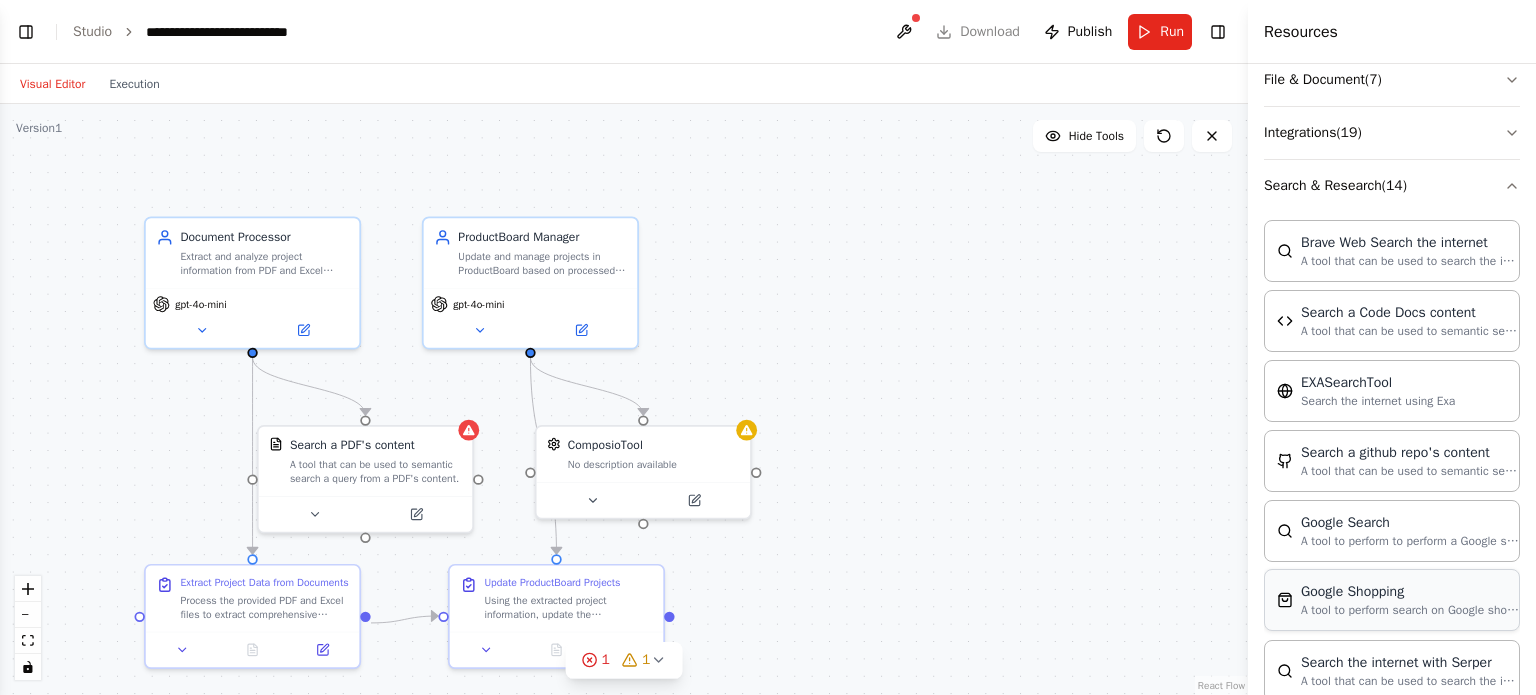 click on "A tool to perform search on Google shopping with a search_query." at bounding box center (1411, 610) 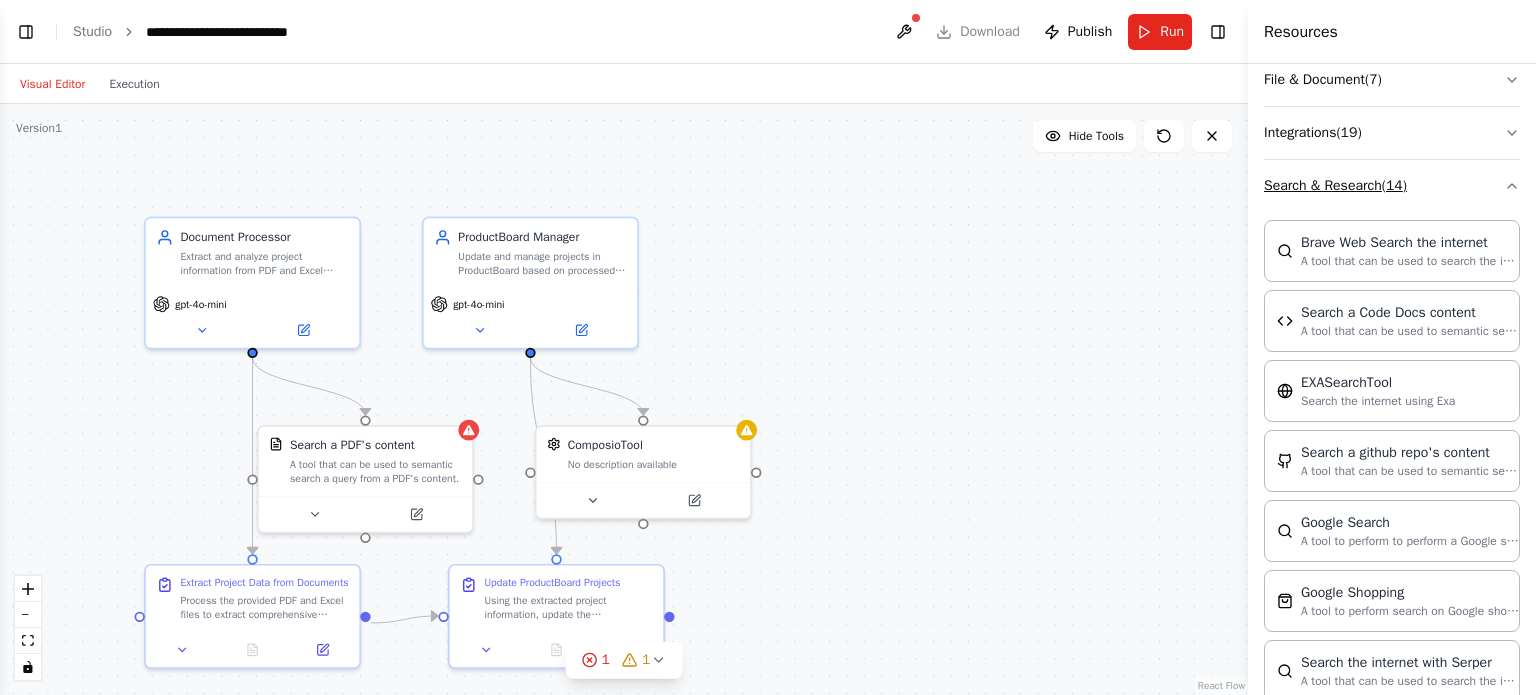 click 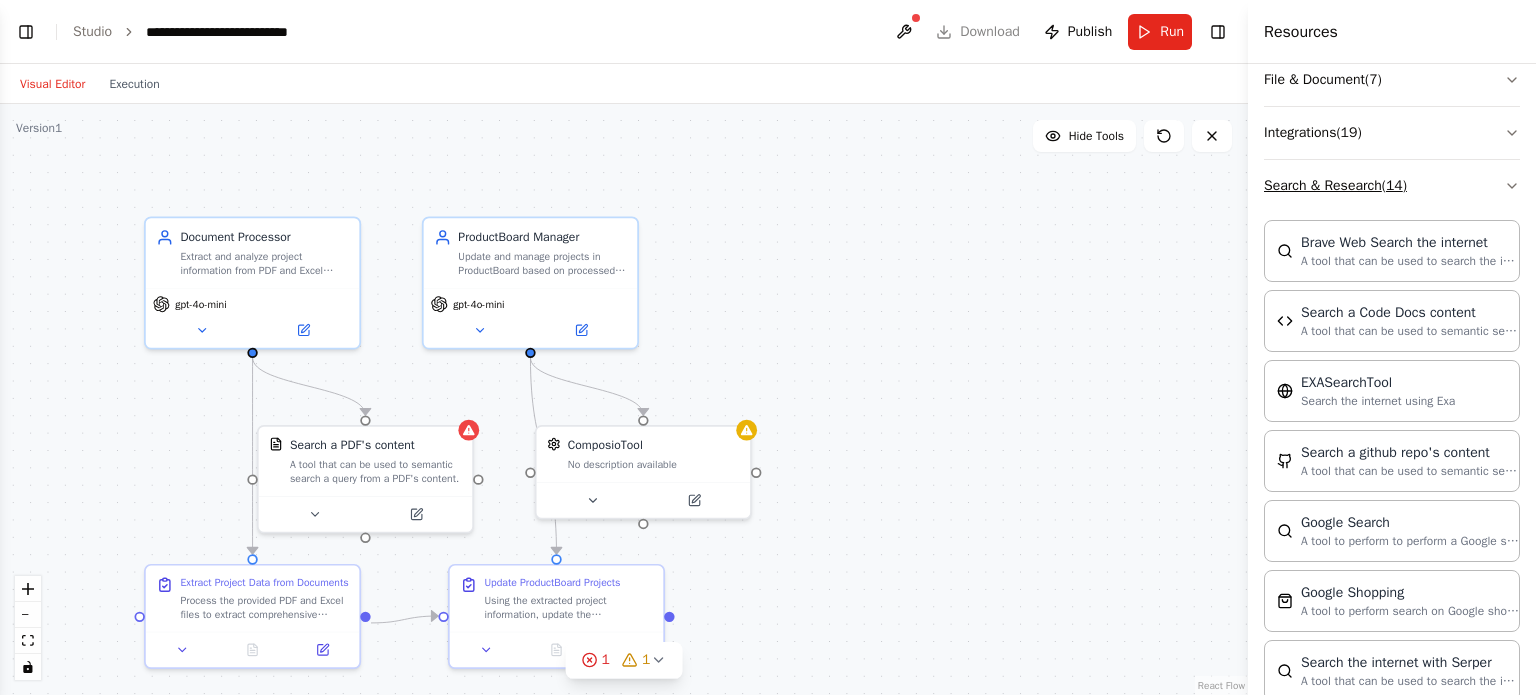 scroll, scrollTop: 13, scrollLeft: 0, axis: vertical 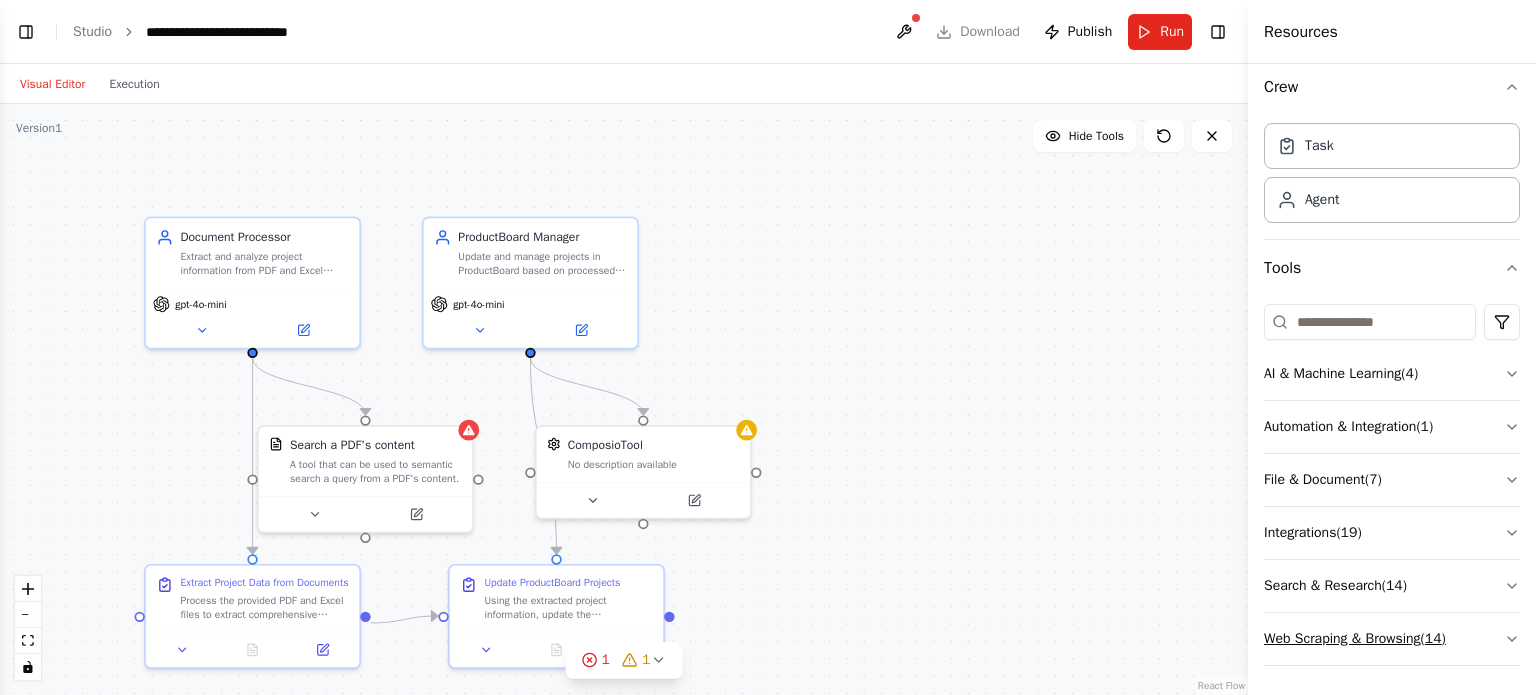 click 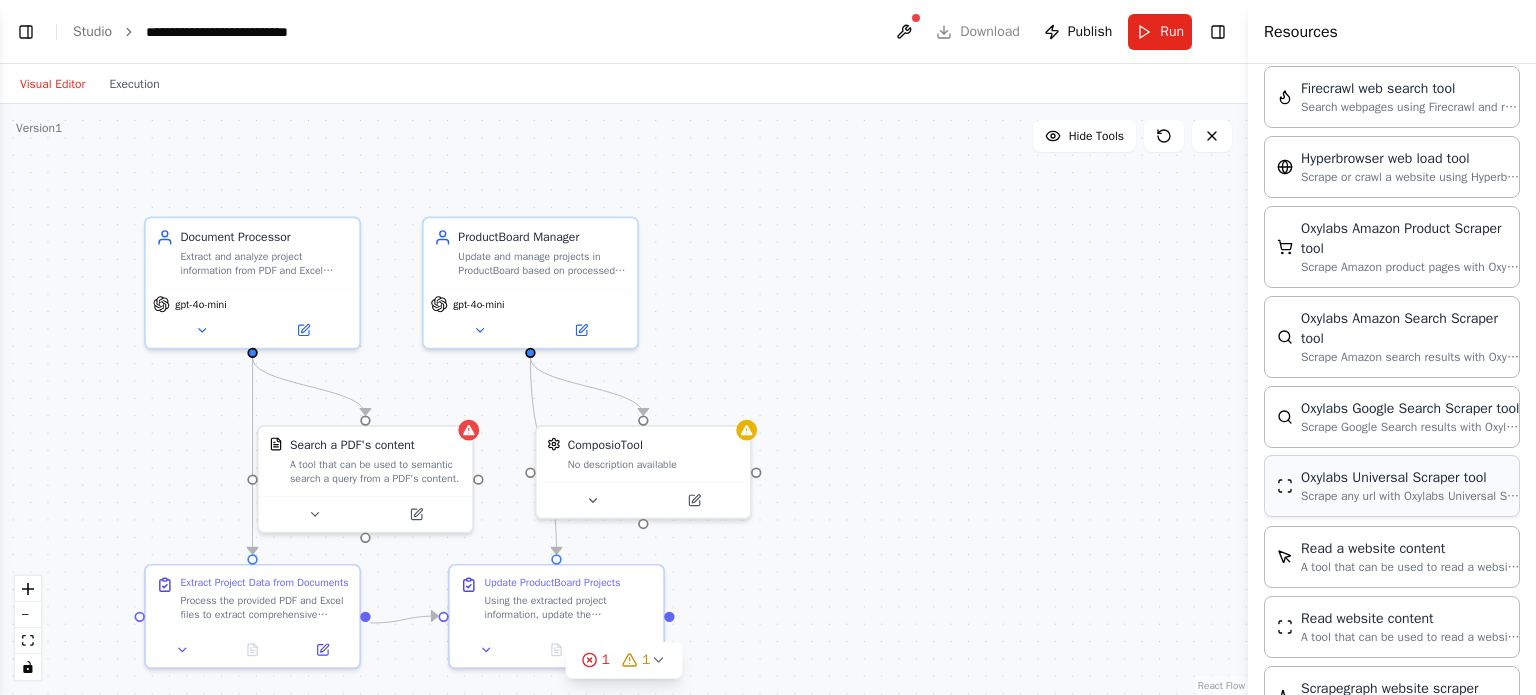 scroll, scrollTop: 797, scrollLeft: 0, axis: vertical 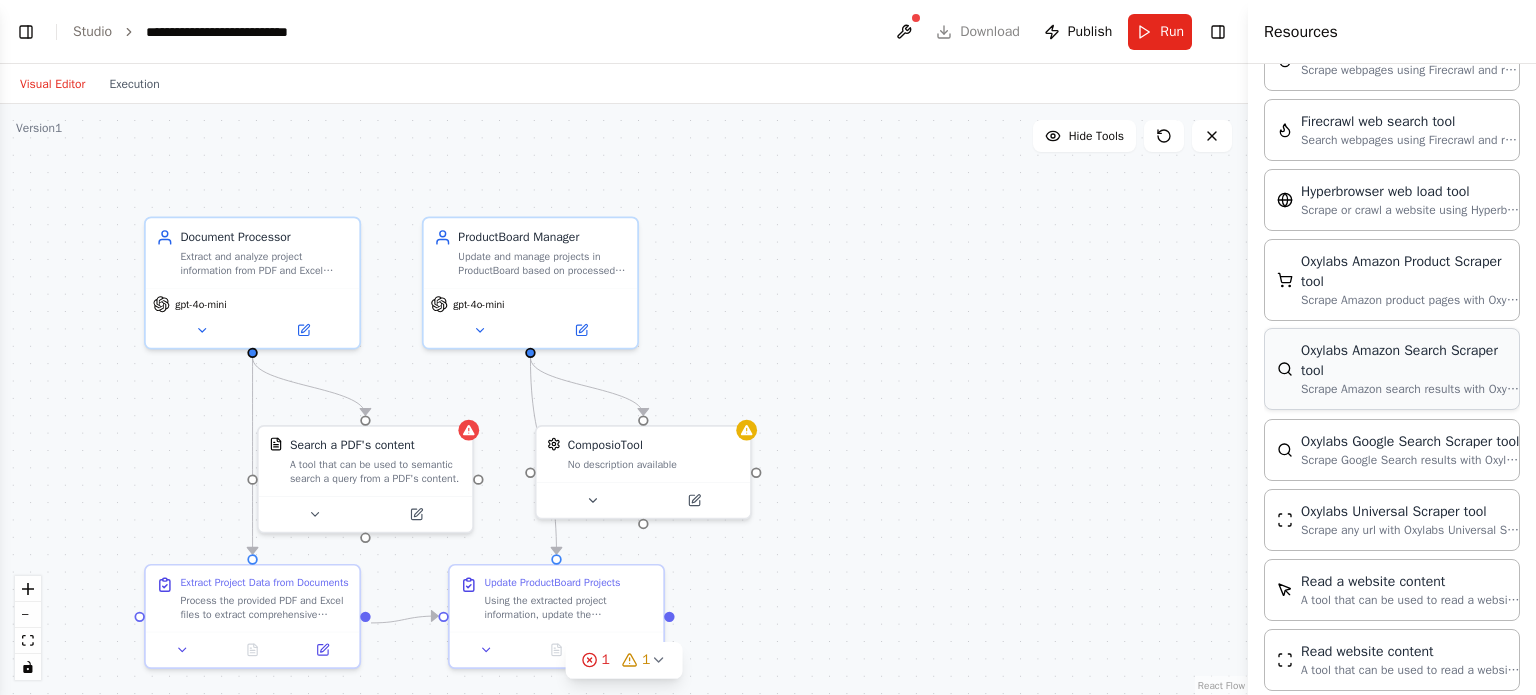 click on "Scrape Amazon search results with Oxylabs Amazon Search Scraper" at bounding box center [1411, 389] 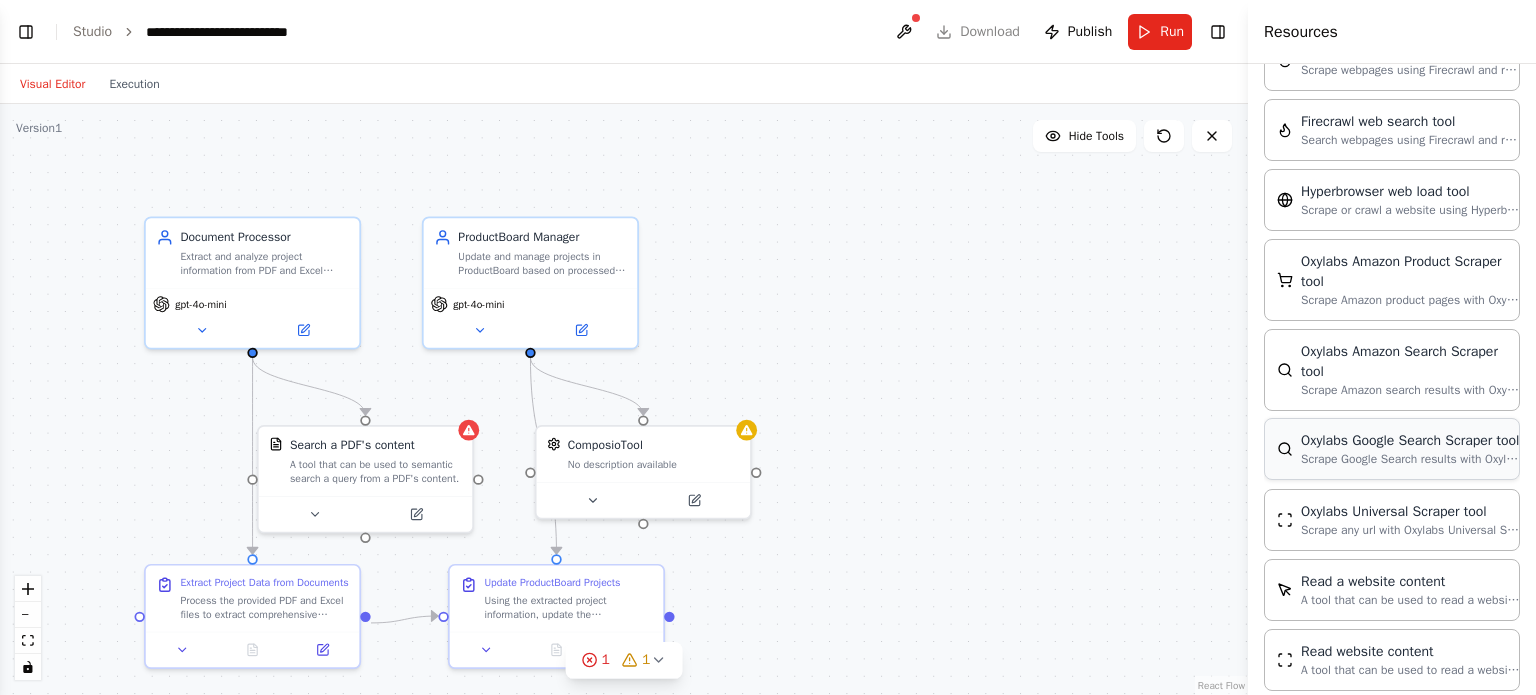 click on "Oxylabs Google Search Scraper tool" at bounding box center [1411, 441] 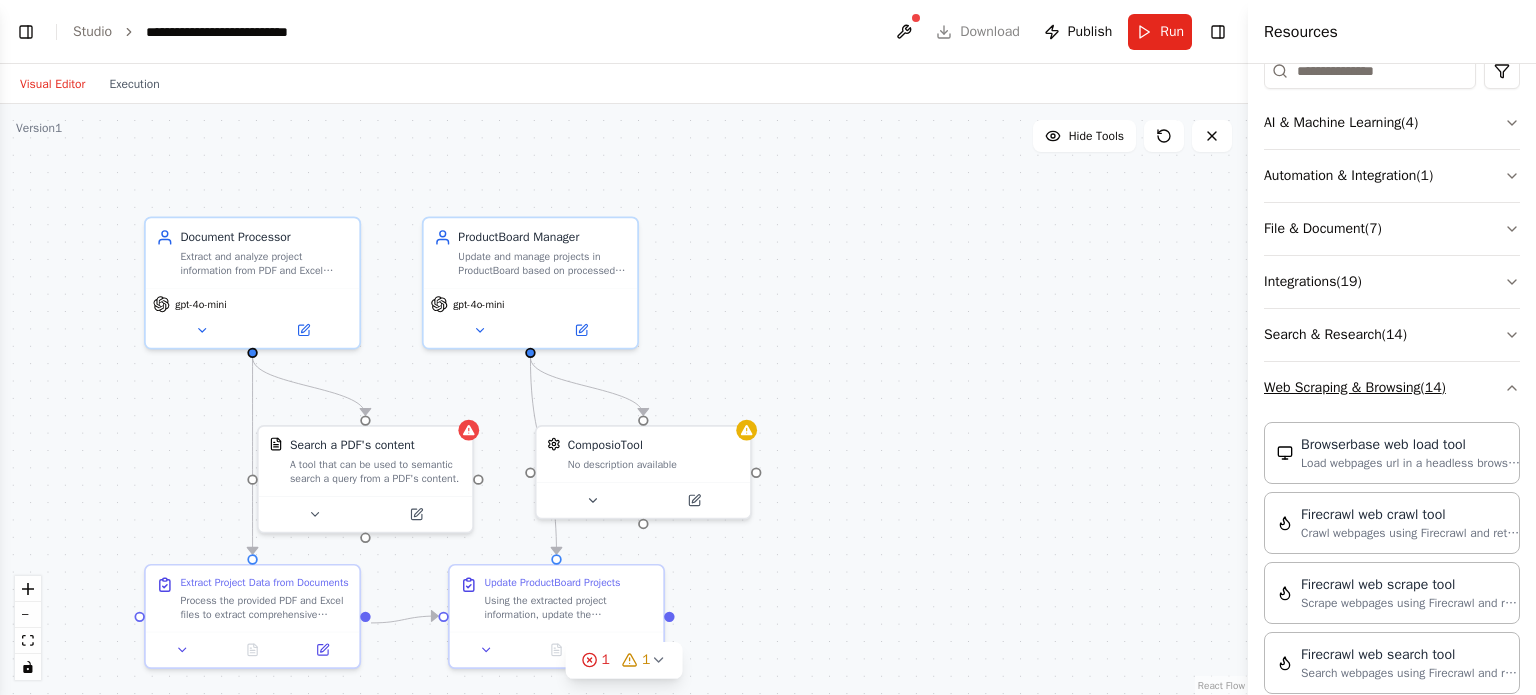 click 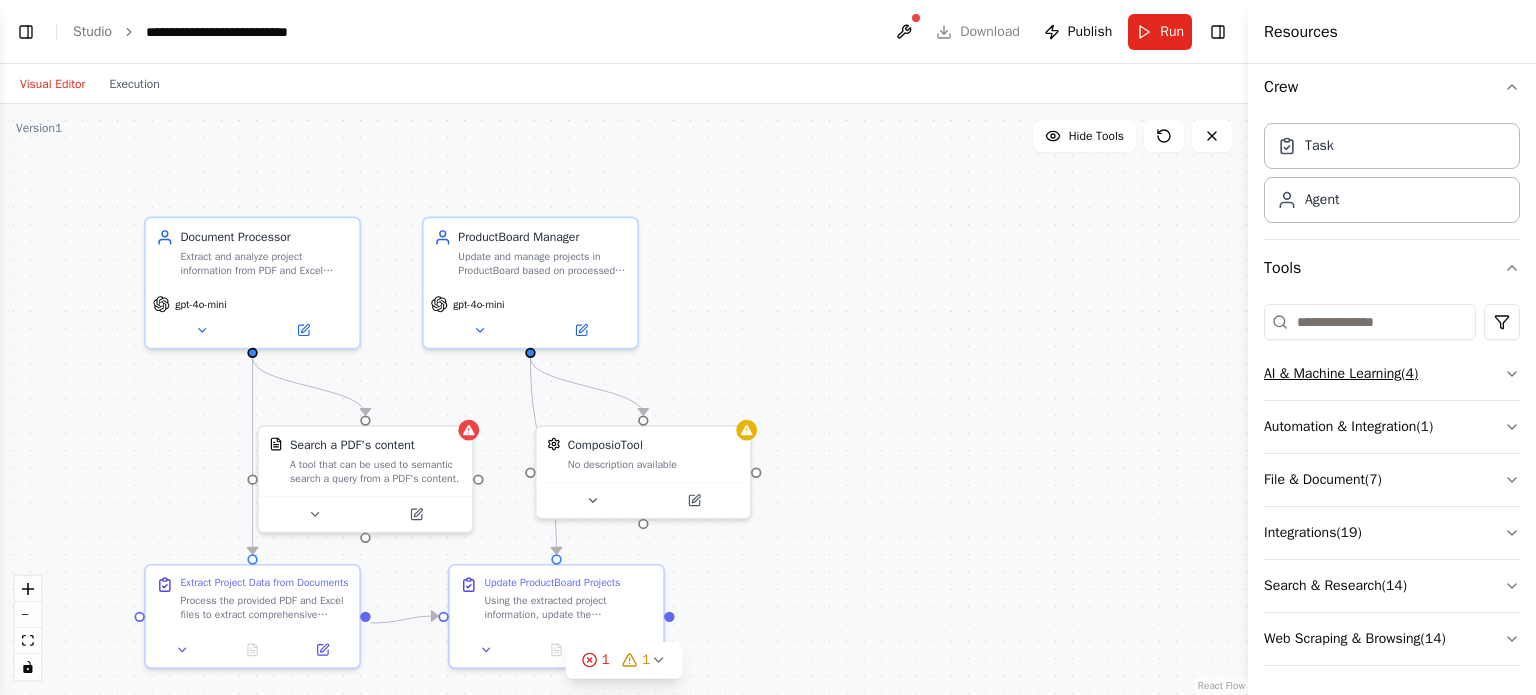 scroll, scrollTop: 0, scrollLeft: 0, axis: both 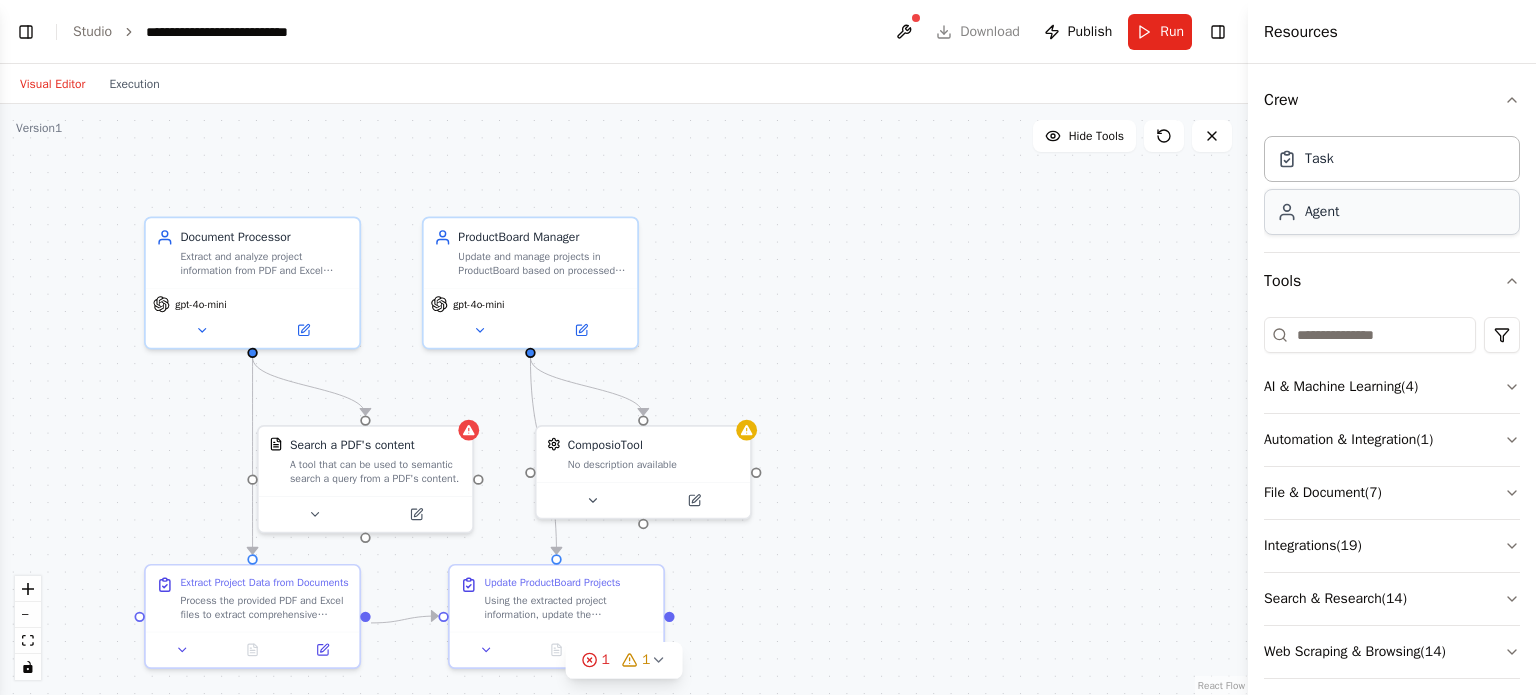 click on "Agent" at bounding box center [1392, 212] 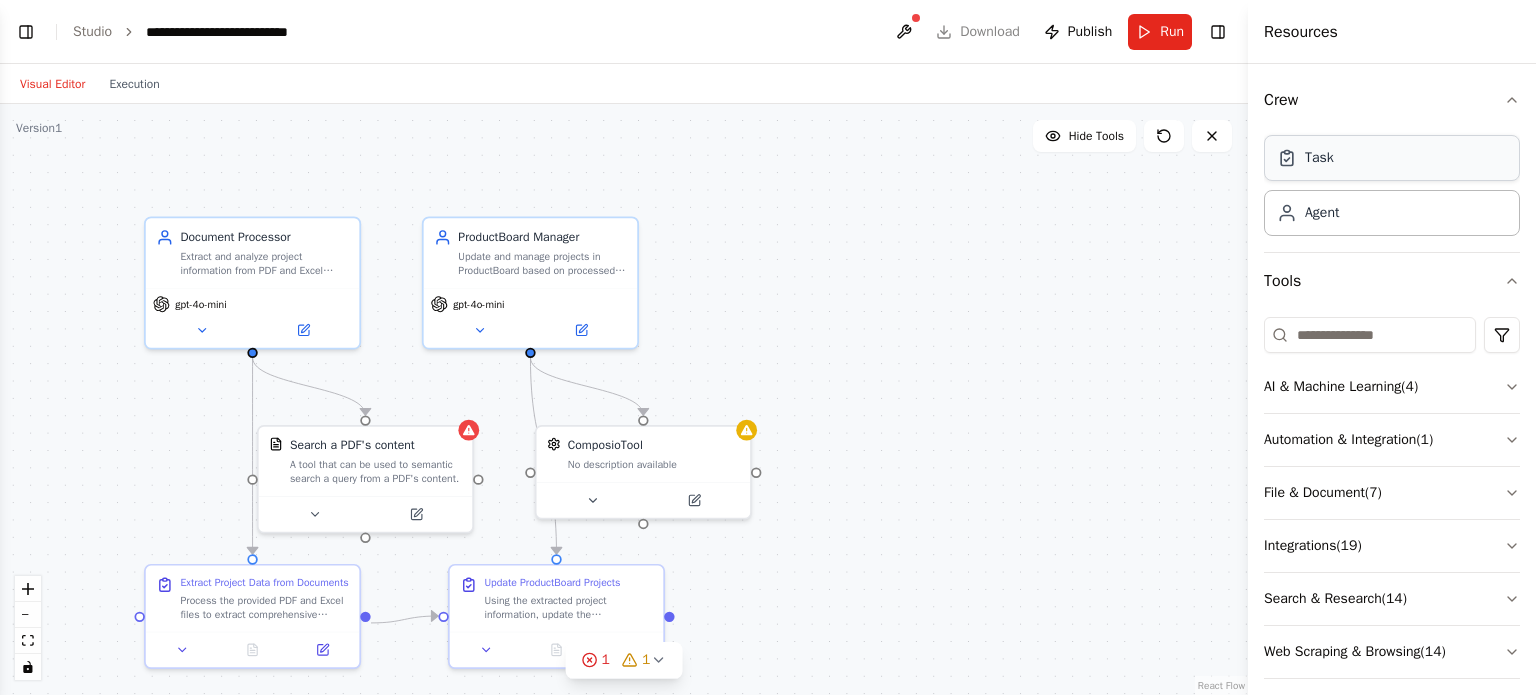click on "Task" at bounding box center [1392, 158] 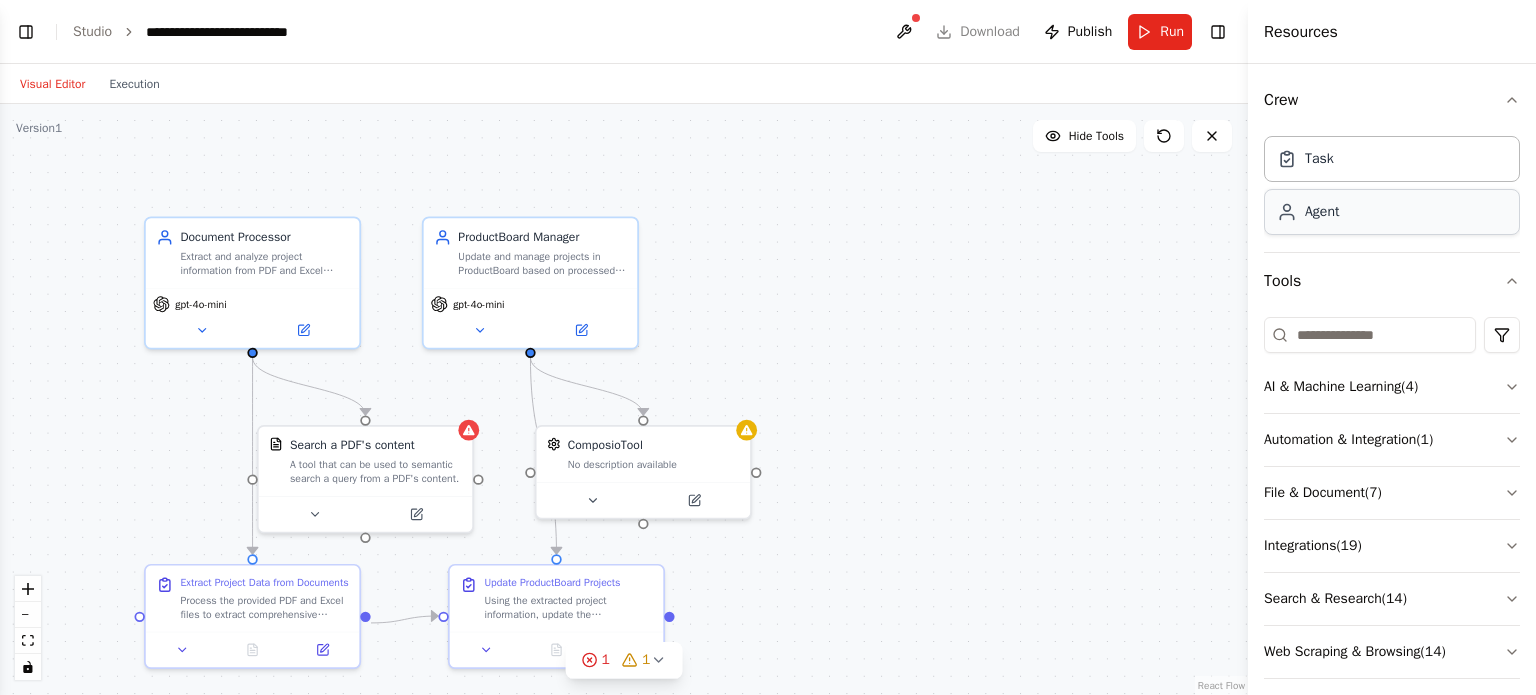 click on "Agent" at bounding box center [1392, 212] 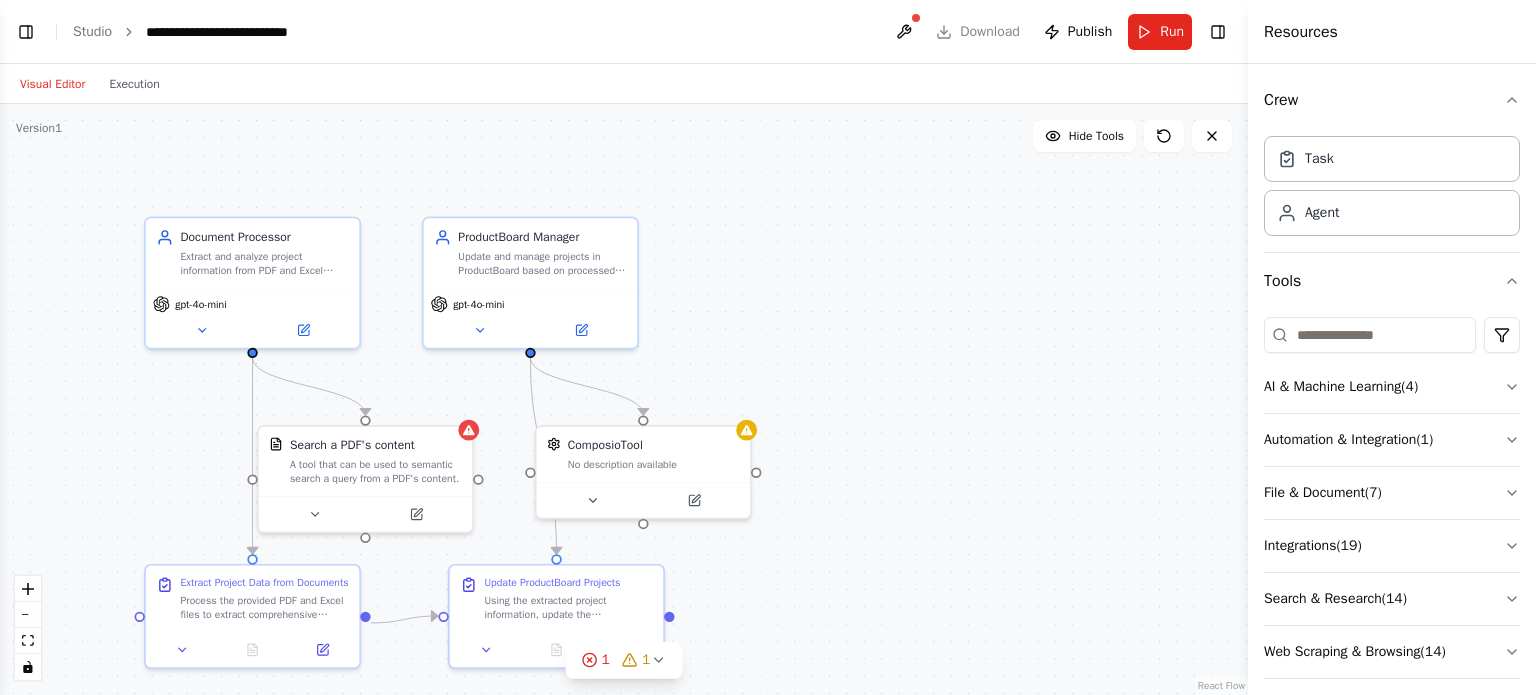 click on "Resources" at bounding box center [1301, 32] 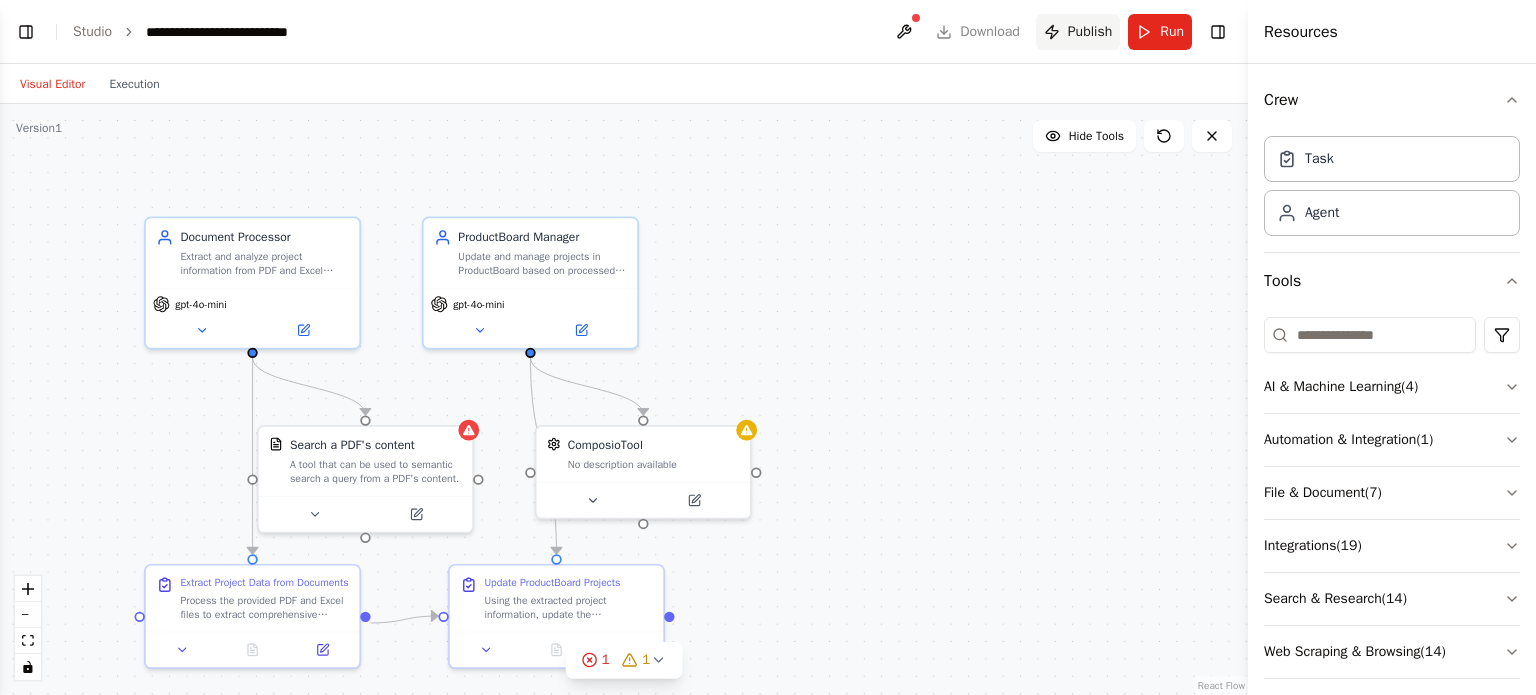 click on "Publish" at bounding box center (1090, 32) 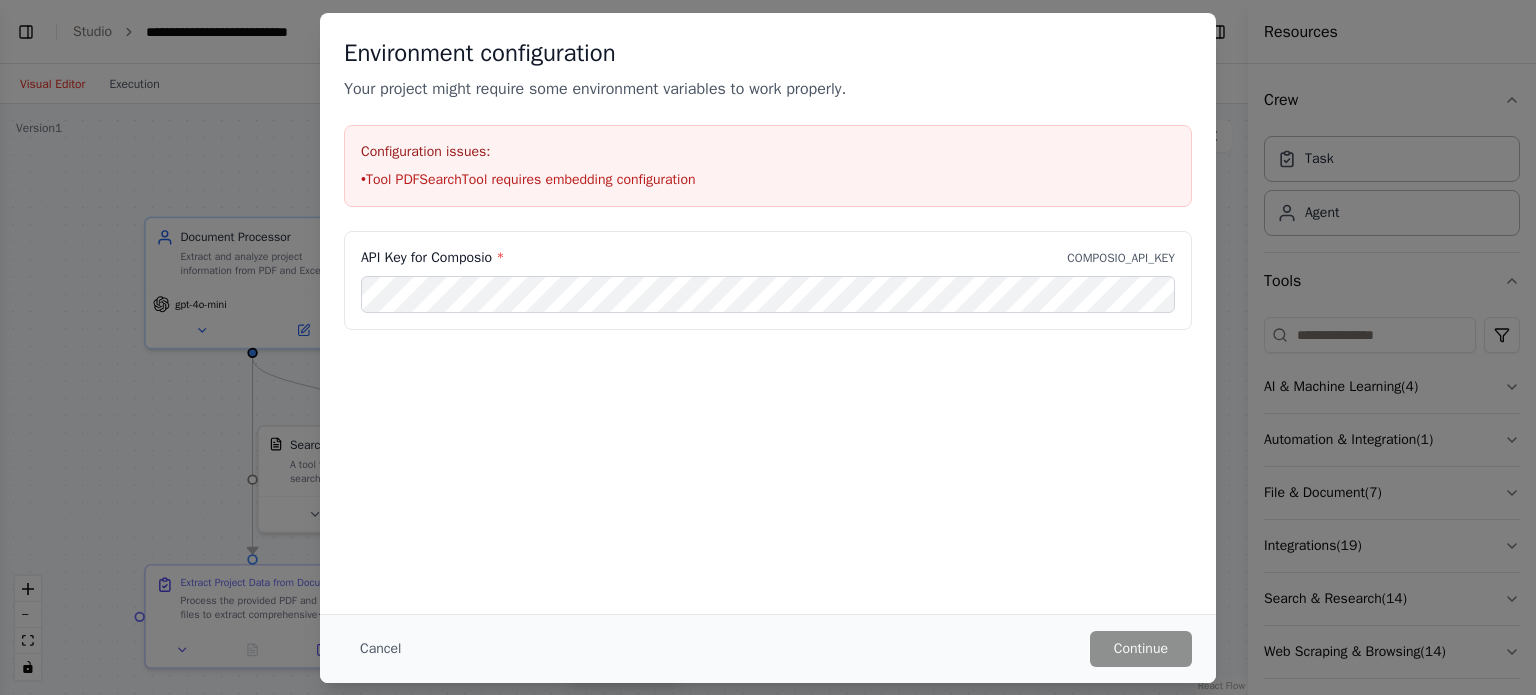click on "Environment configuration Your project might require some environment variables to work properly. Configuration issues: •  Tool PDFSearchTool requires embedding configuration API Key for Composio * COMPOSIO_API_KEY Cancel Continue" at bounding box center [768, 347] 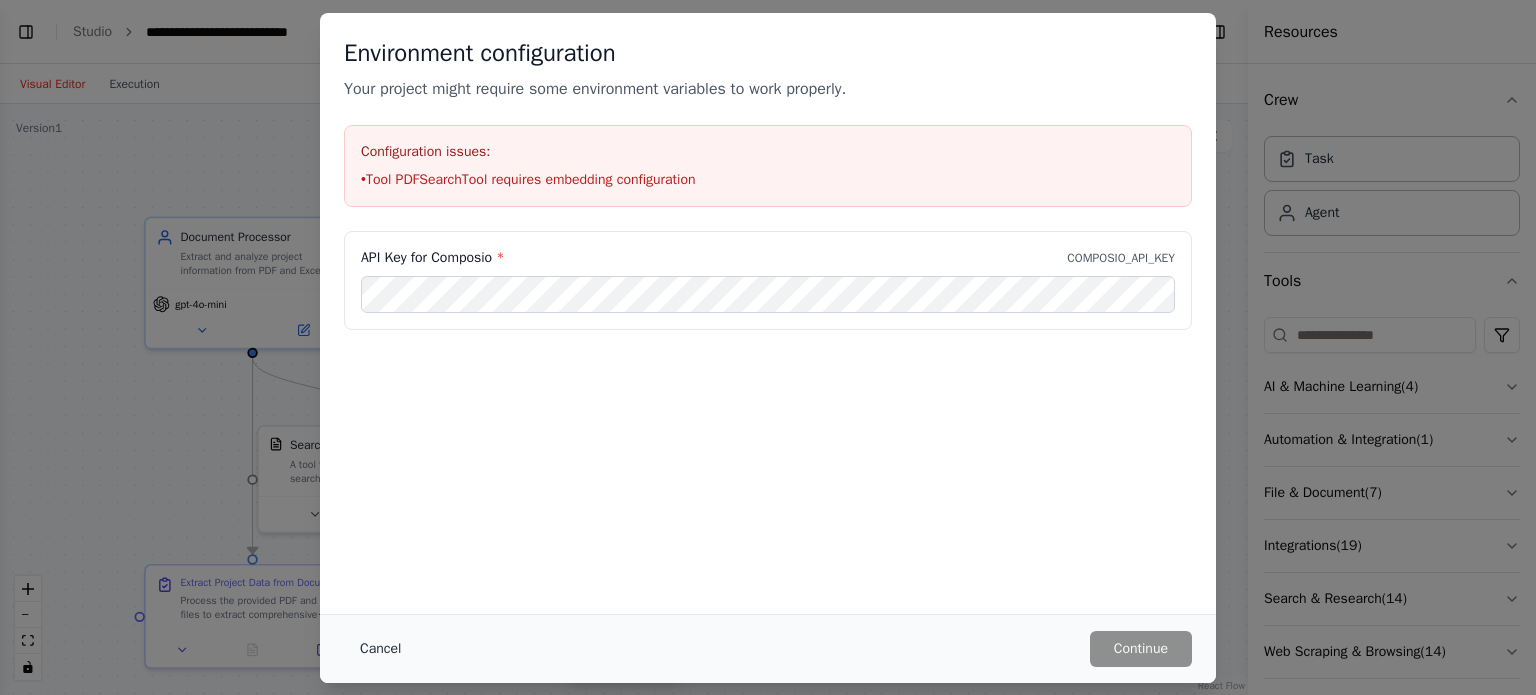 click on "Cancel" at bounding box center [380, 649] 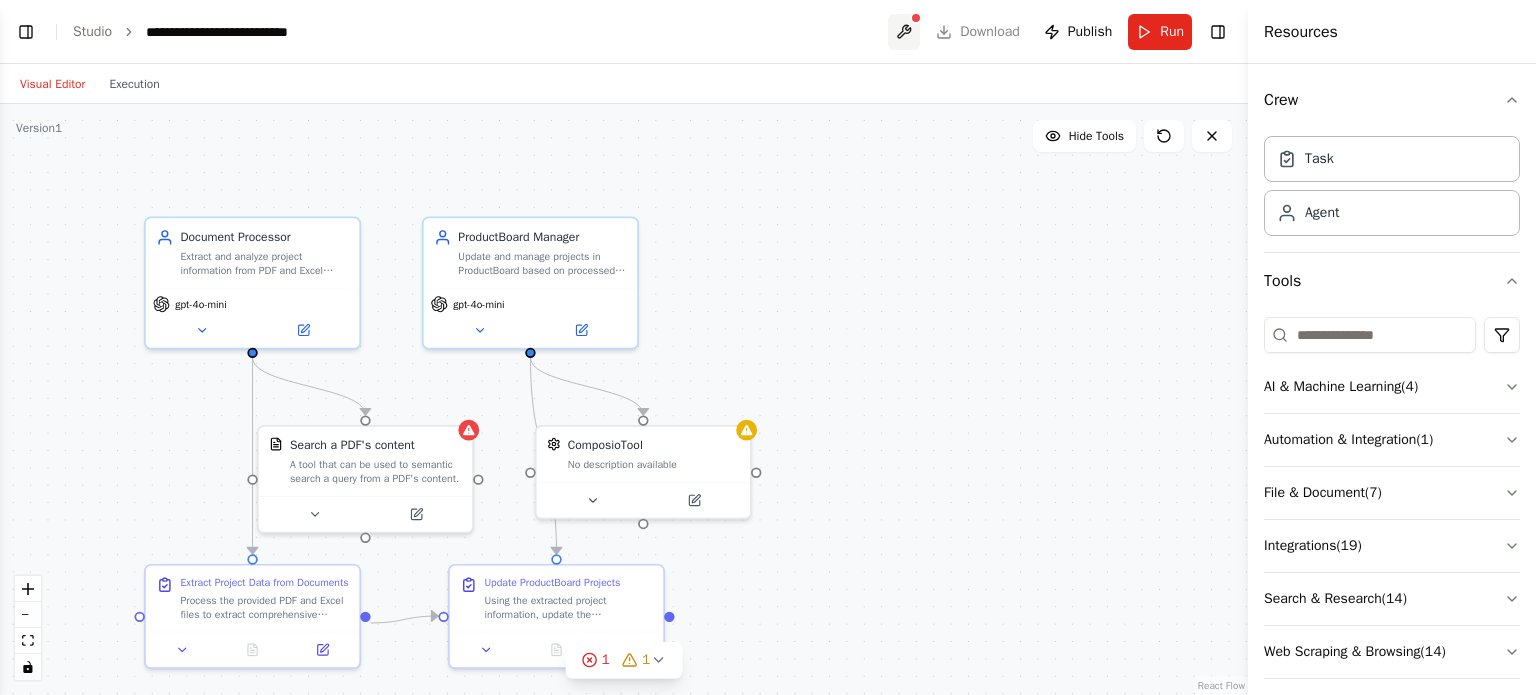 click at bounding box center [904, 32] 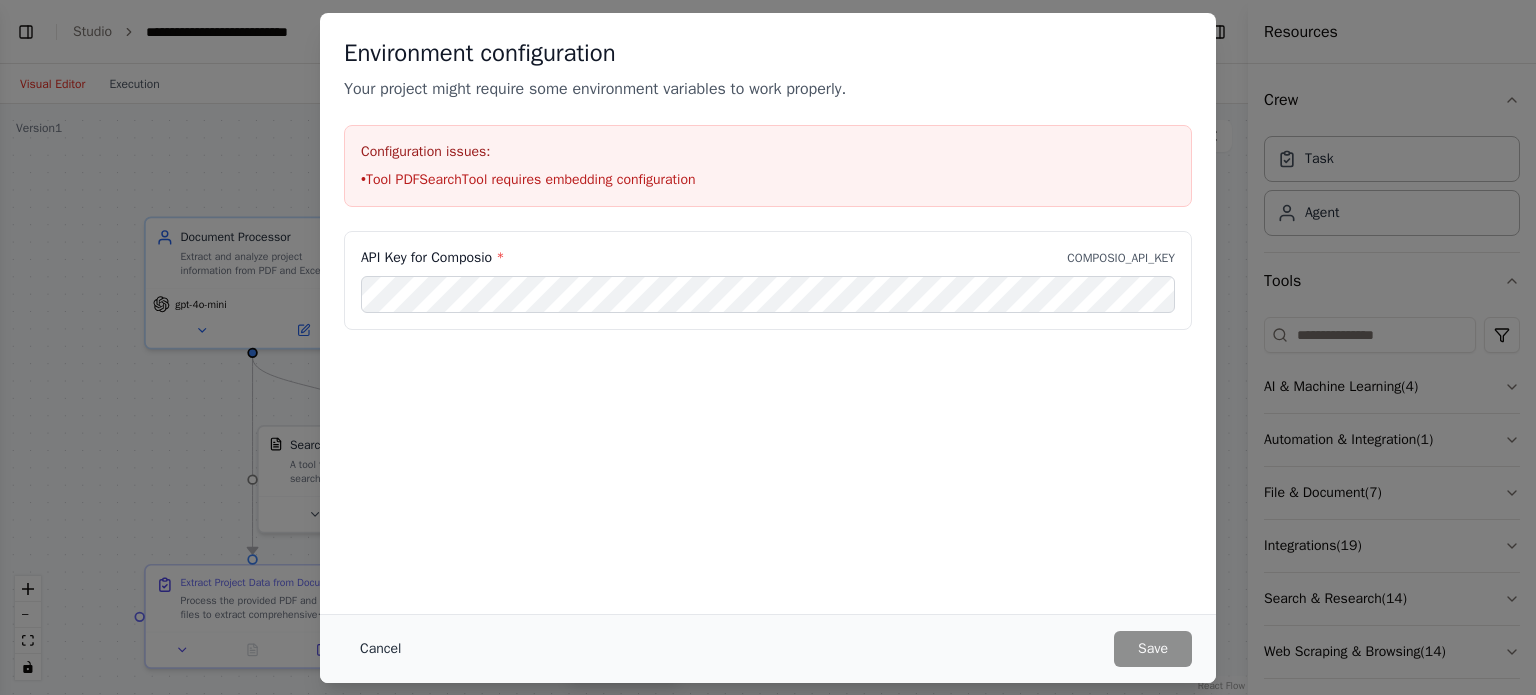 click on "Cancel" at bounding box center (380, 649) 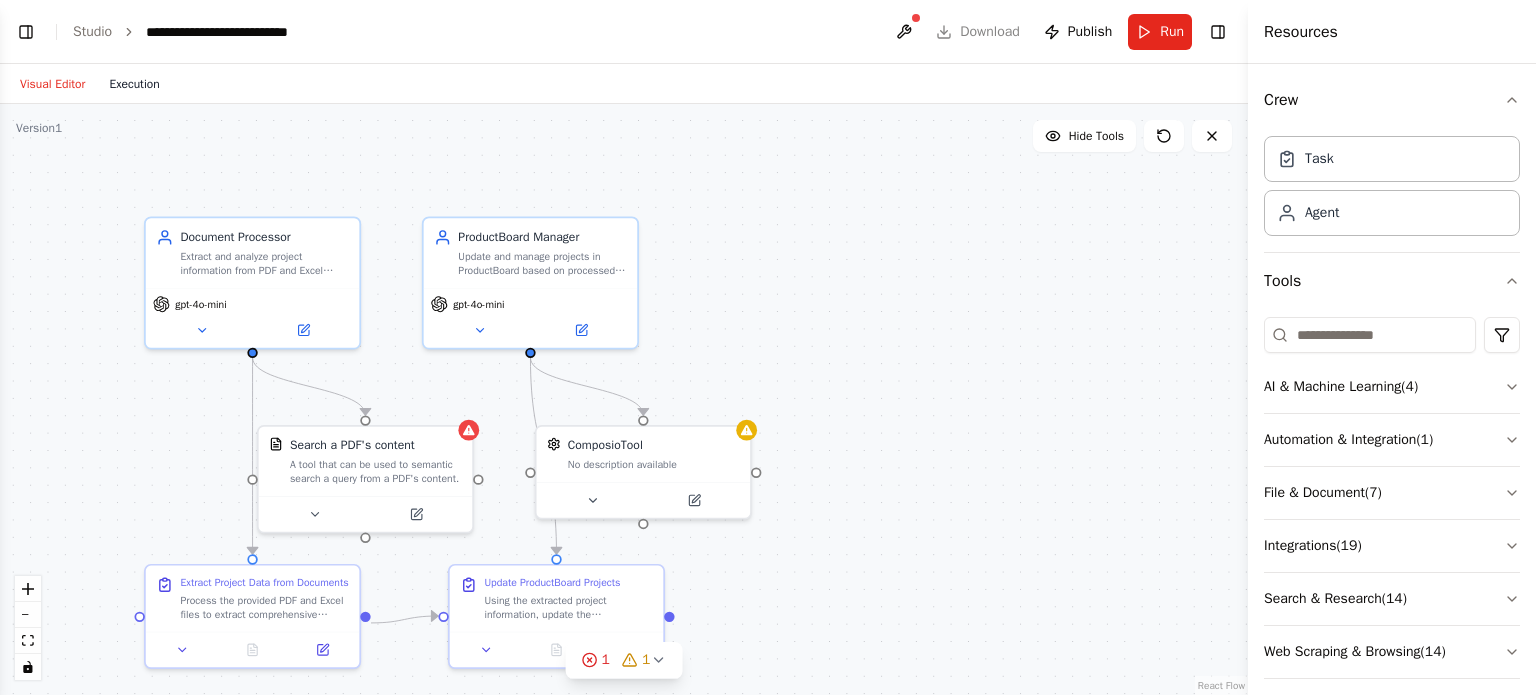 click on "Execution" at bounding box center (134, 84) 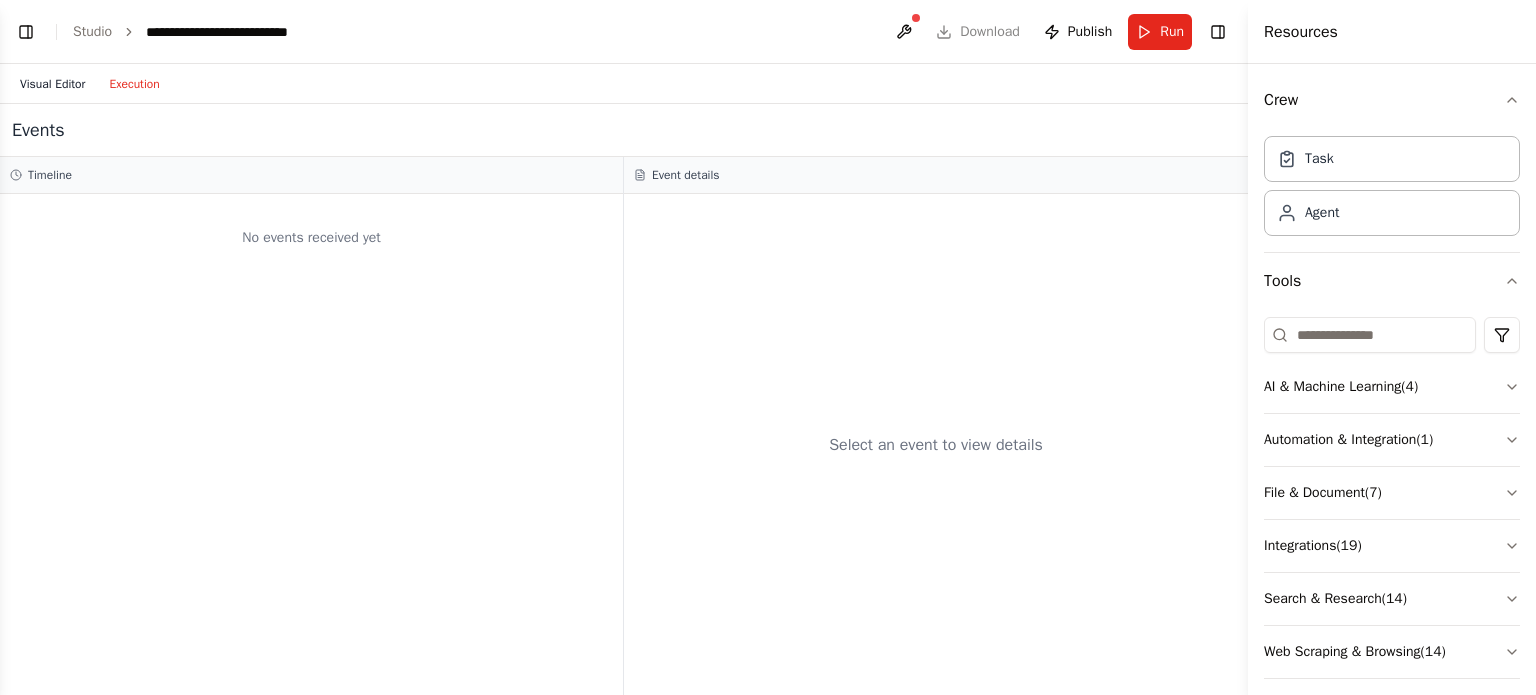 click on "Visual Editor" at bounding box center [52, 84] 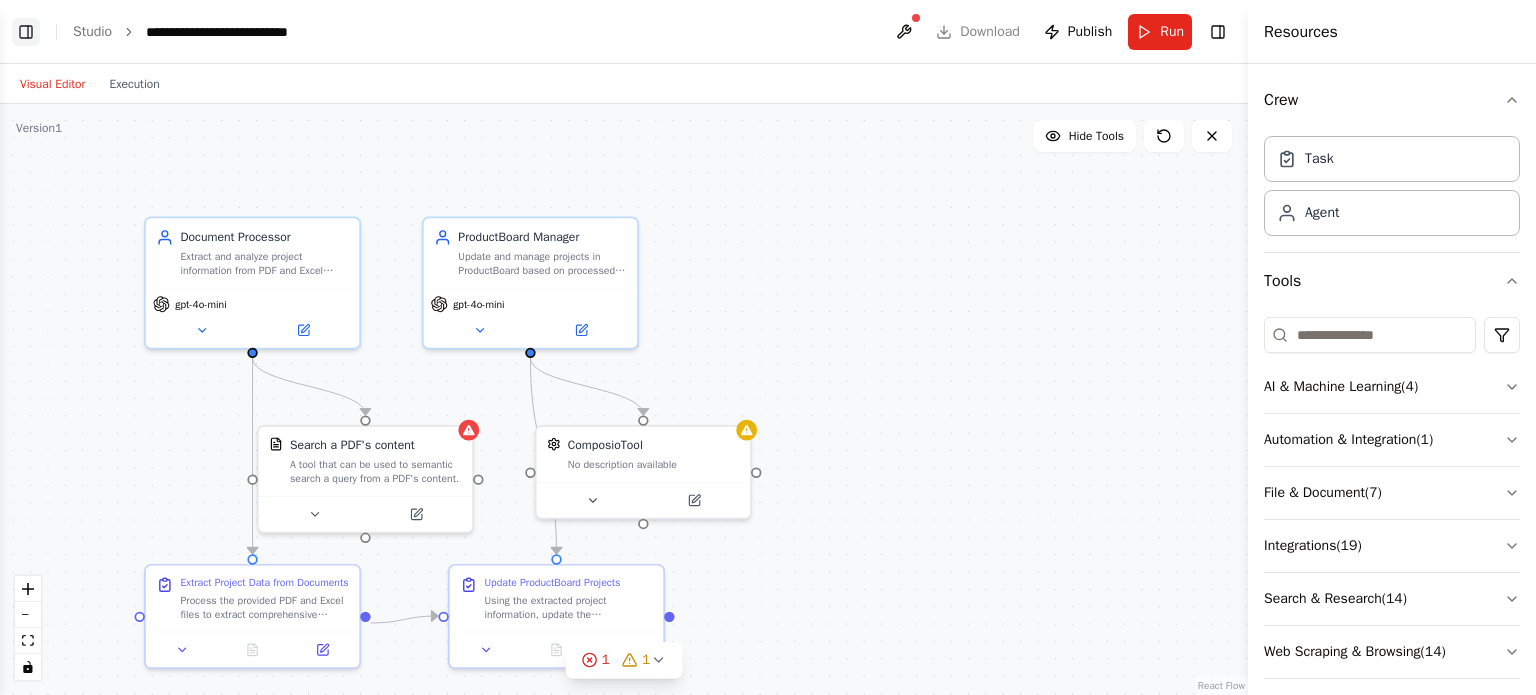 click on "Toggle Left Sidebar" at bounding box center (26, 32) 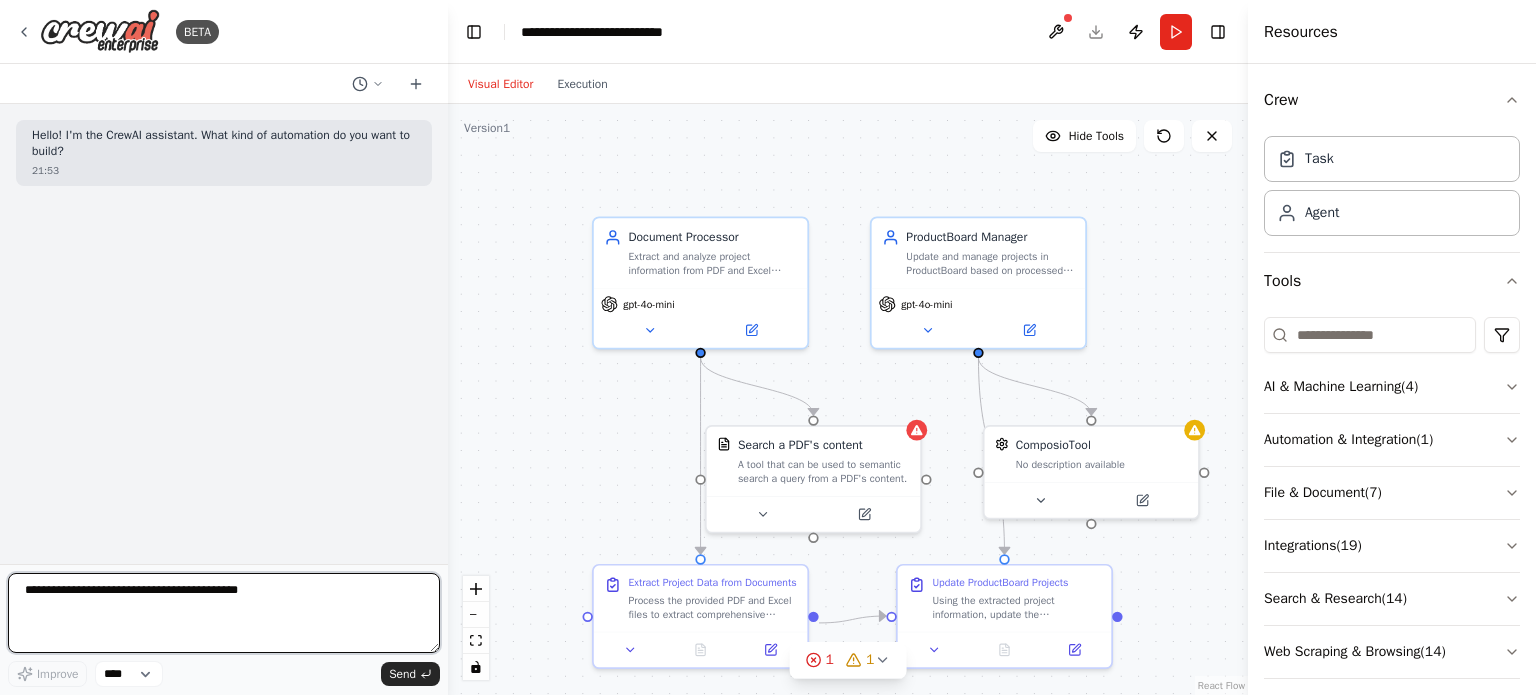 click at bounding box center (224, 613) 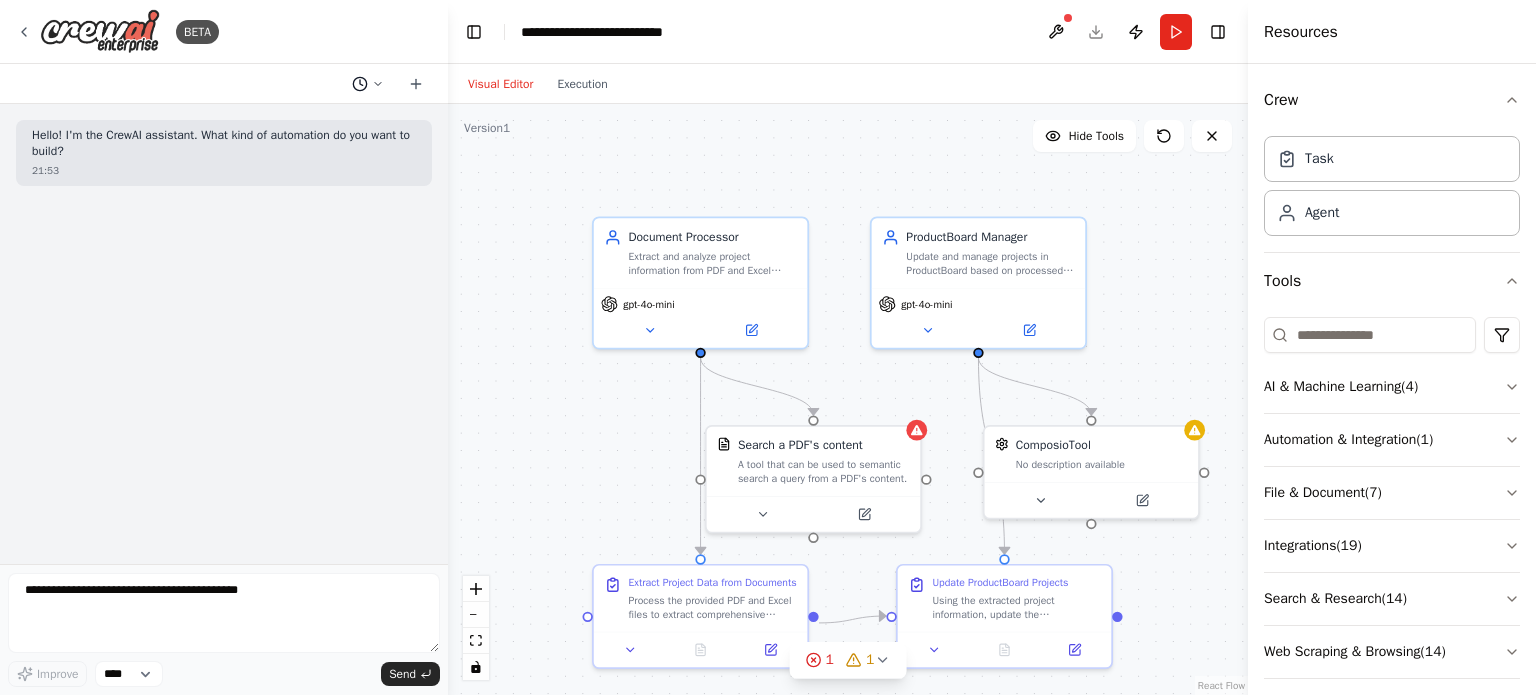 click at bounding box center (368, 84) 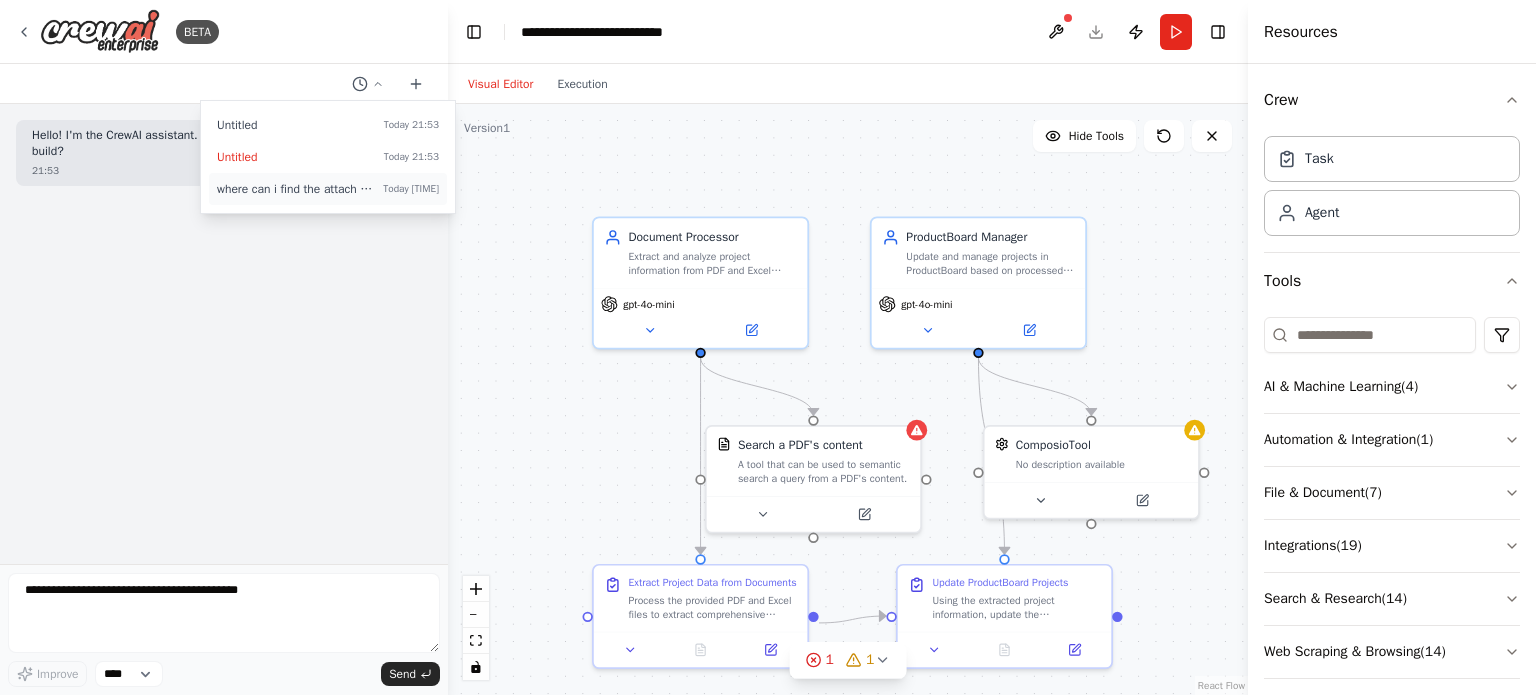 click on "where can i find the attach button here?" at bounding box center (296, 189) 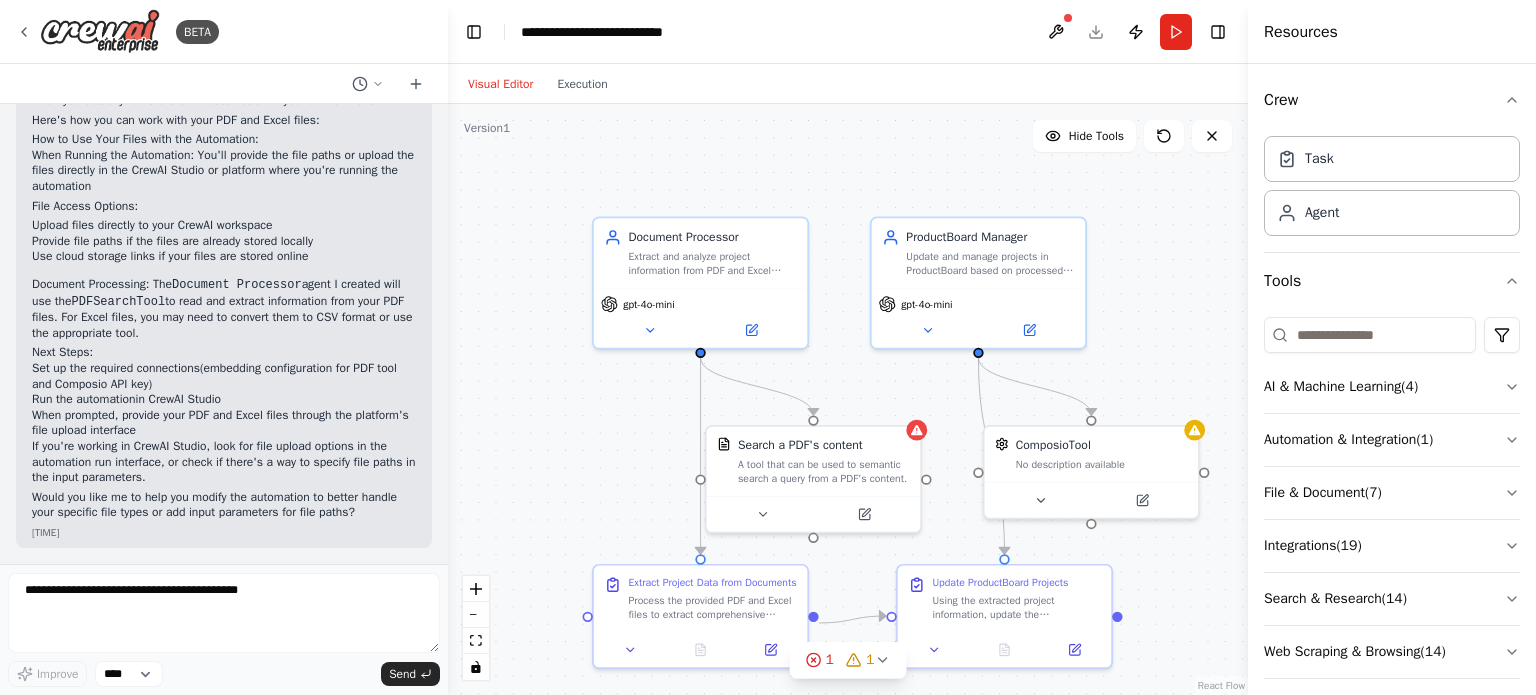 scroll, scrollTop: 2316, scrollLeft: 0, axis: vertical 